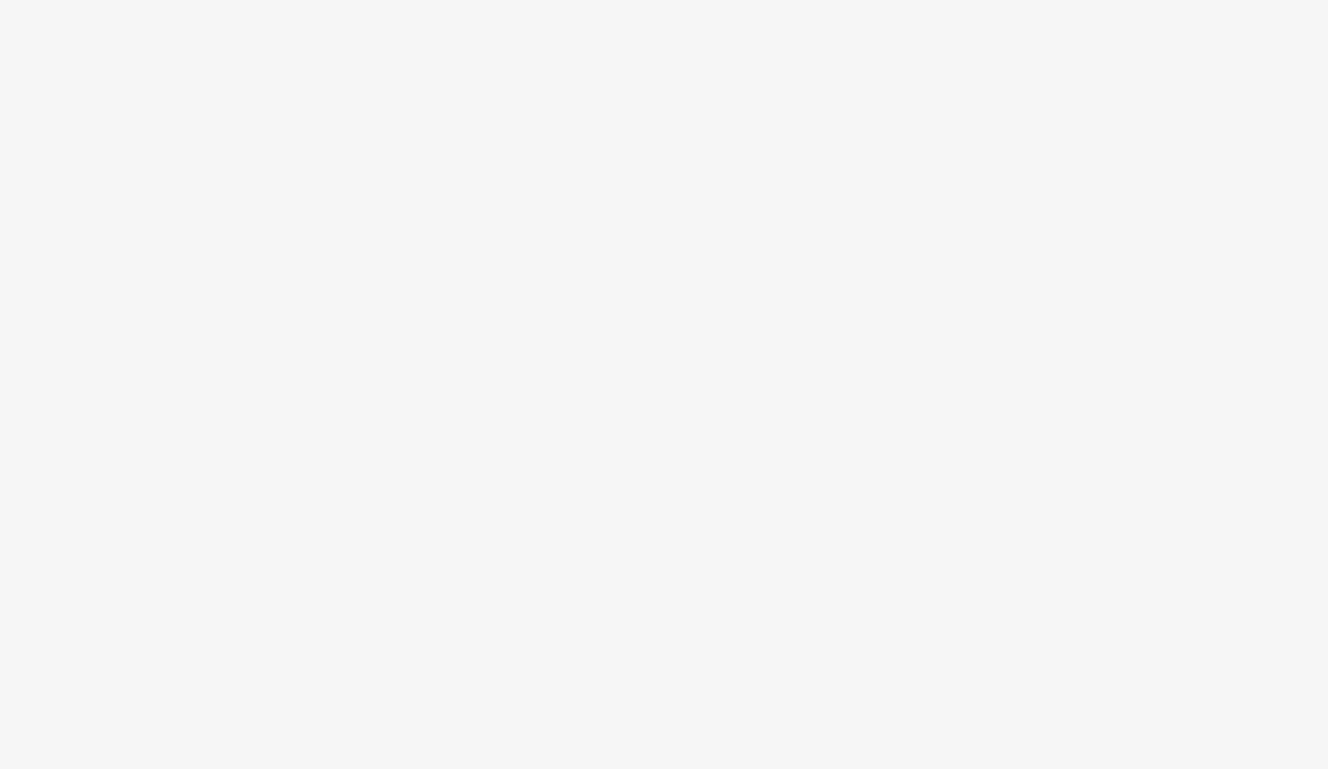 scroll, scrollTop: 0, scrollLeft: 0, axis: both 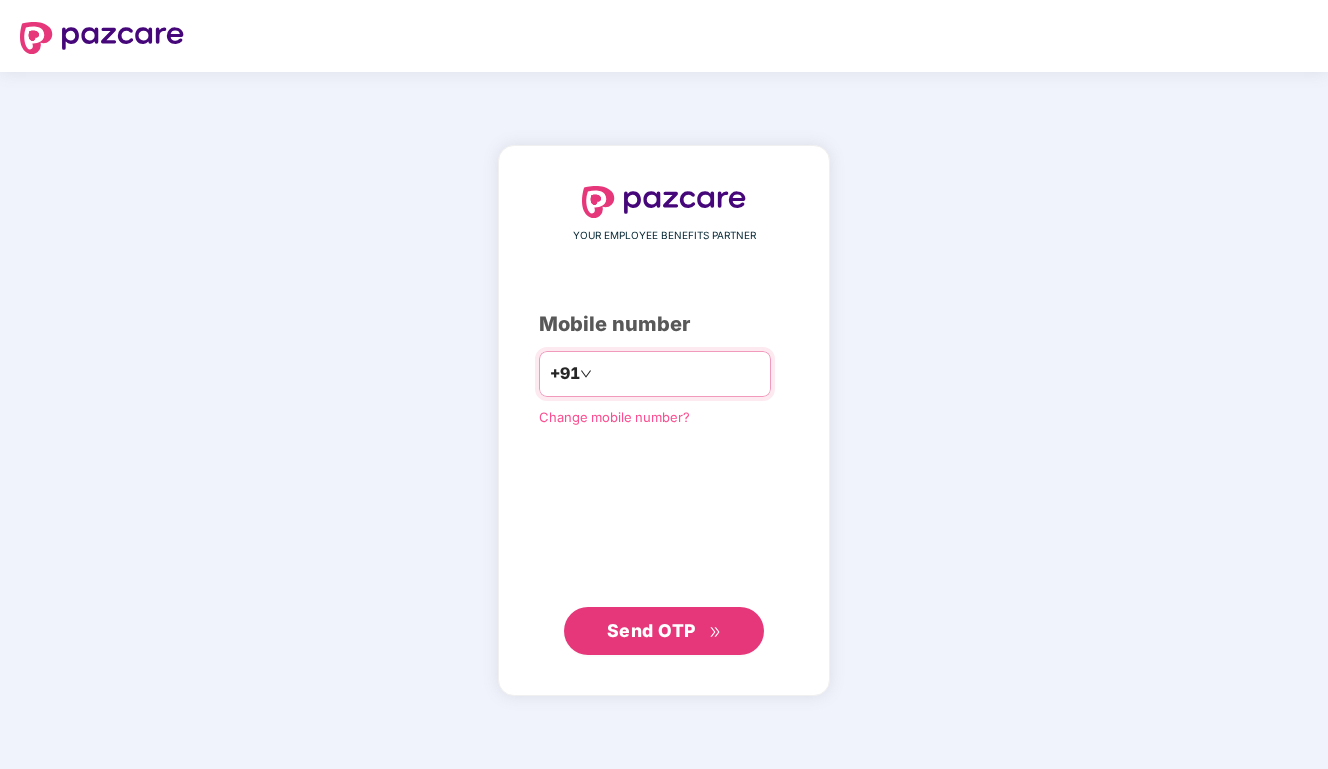 click at bounding box center [678, 374] 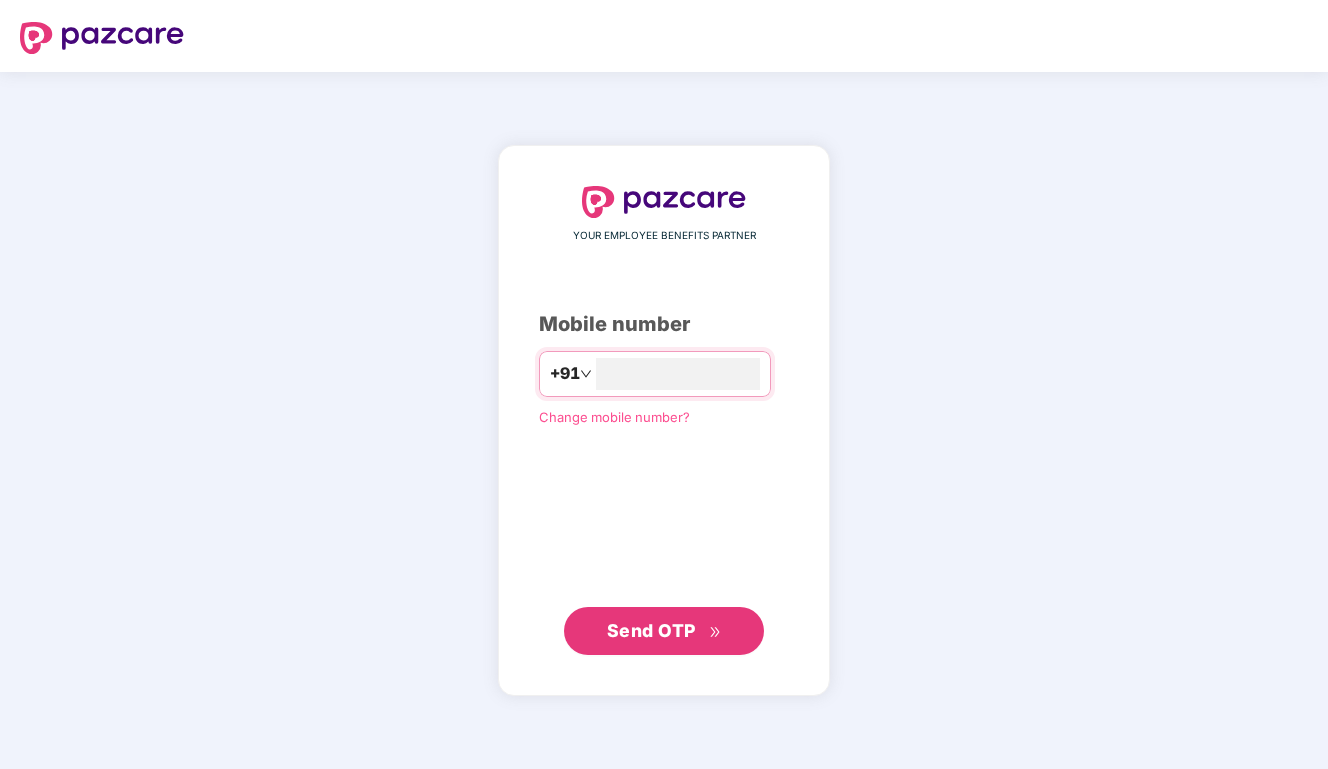 type on "**********" 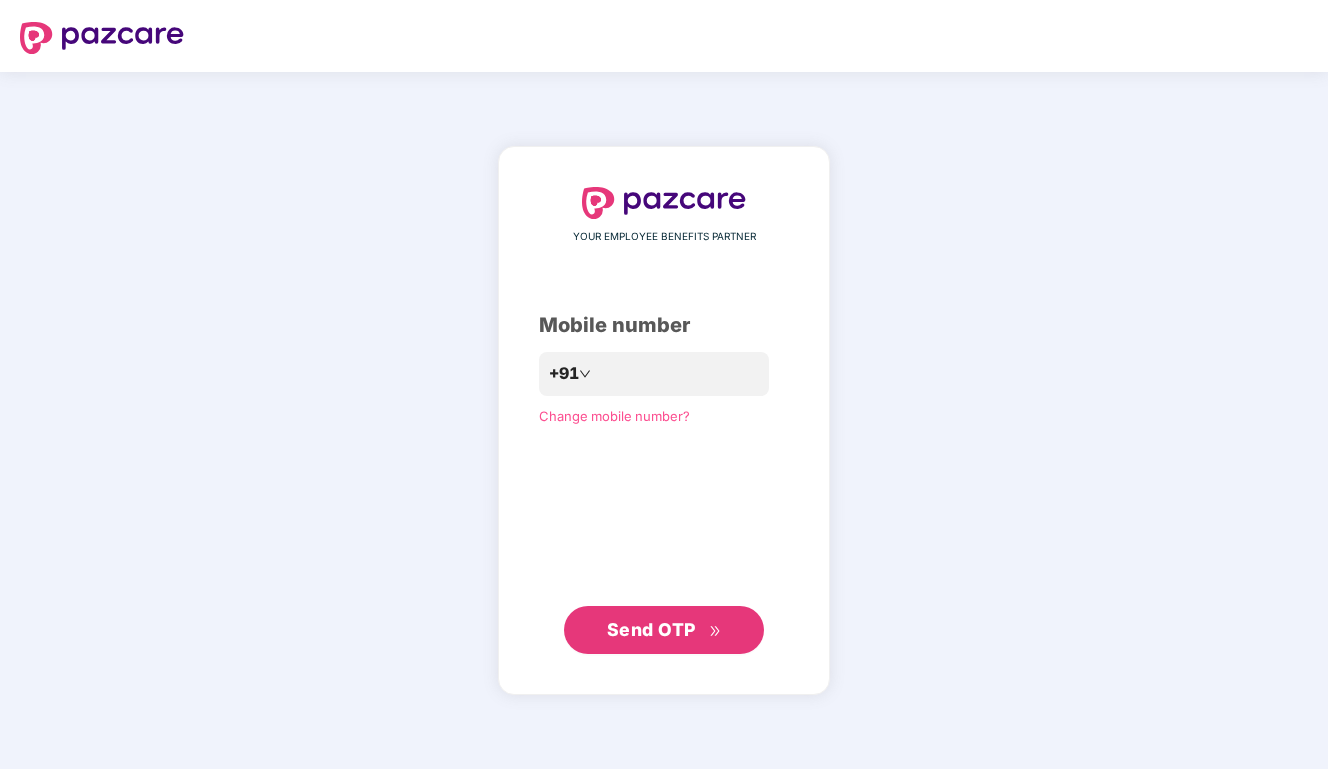 click on "Send OTP" at bounding box center [651, 629] 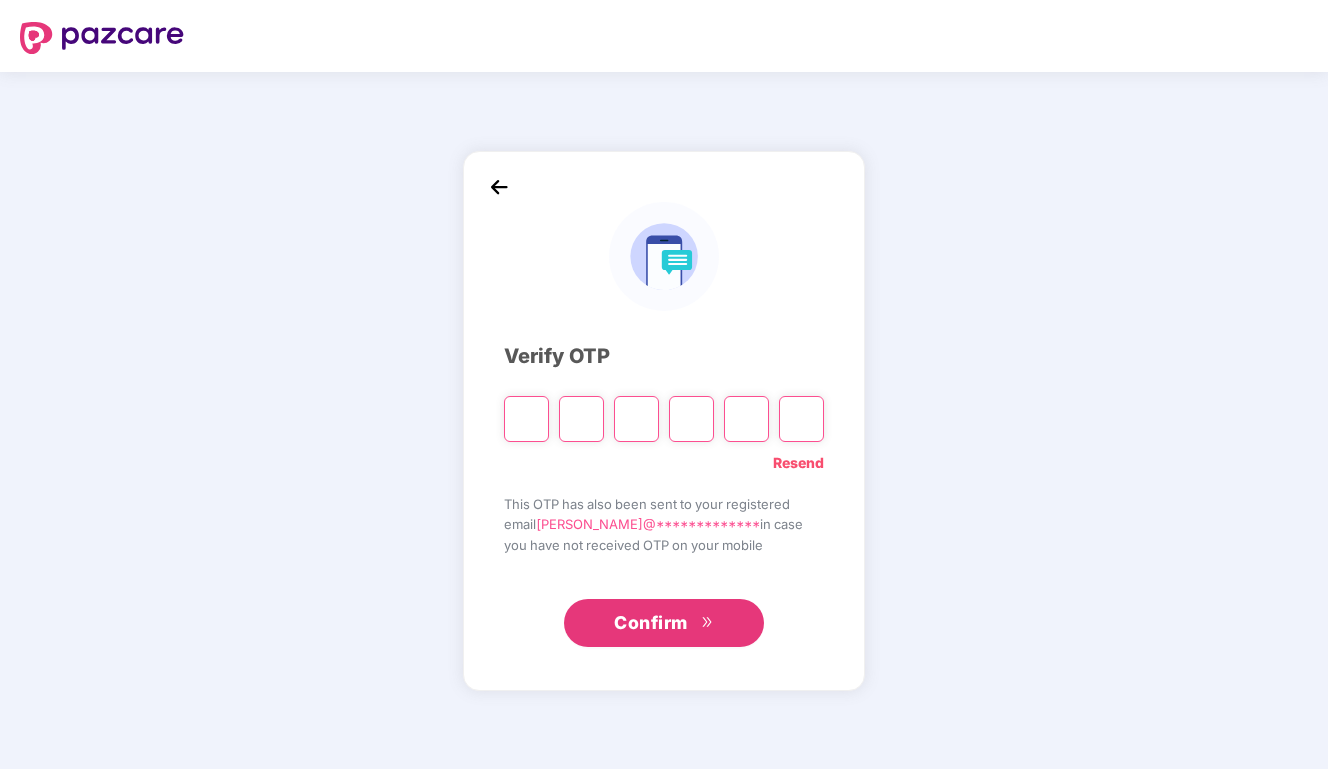 type on "*" 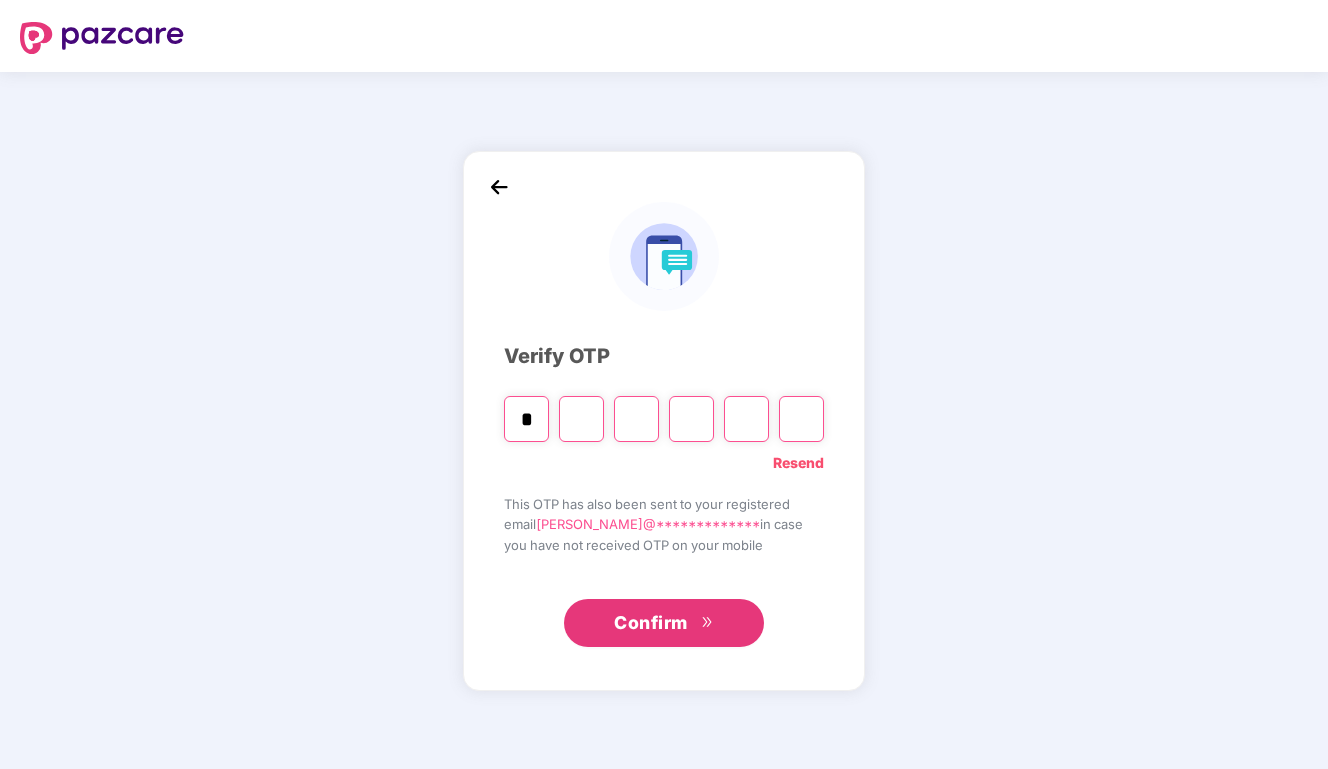 type on "*" 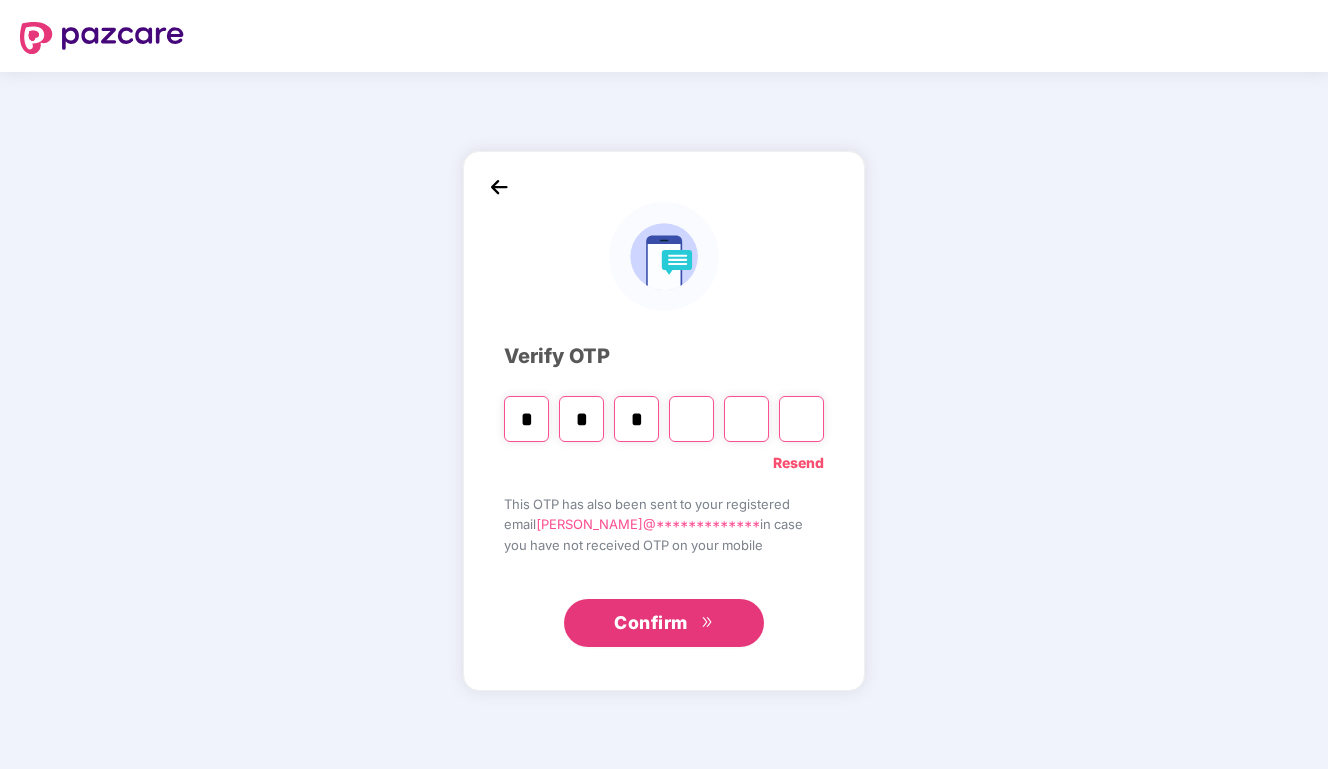 type on "*" 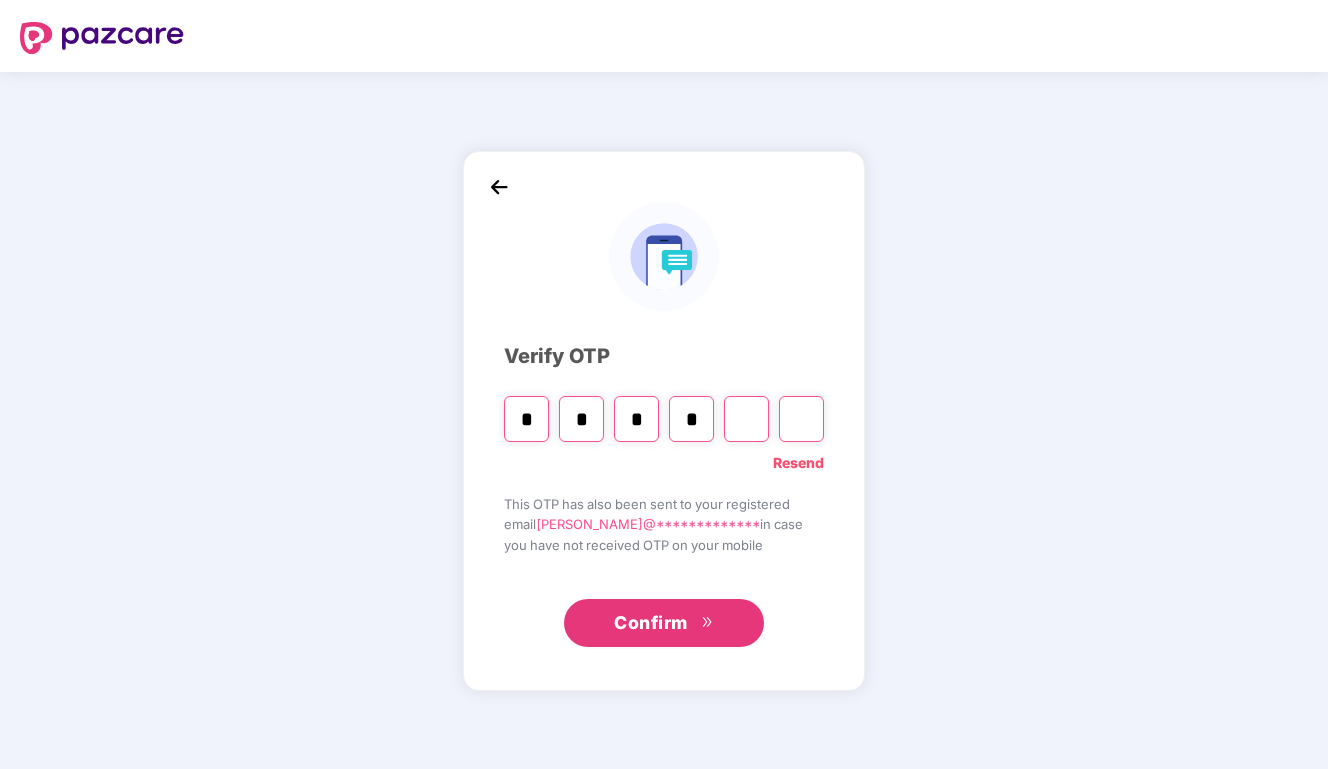 type on "*" 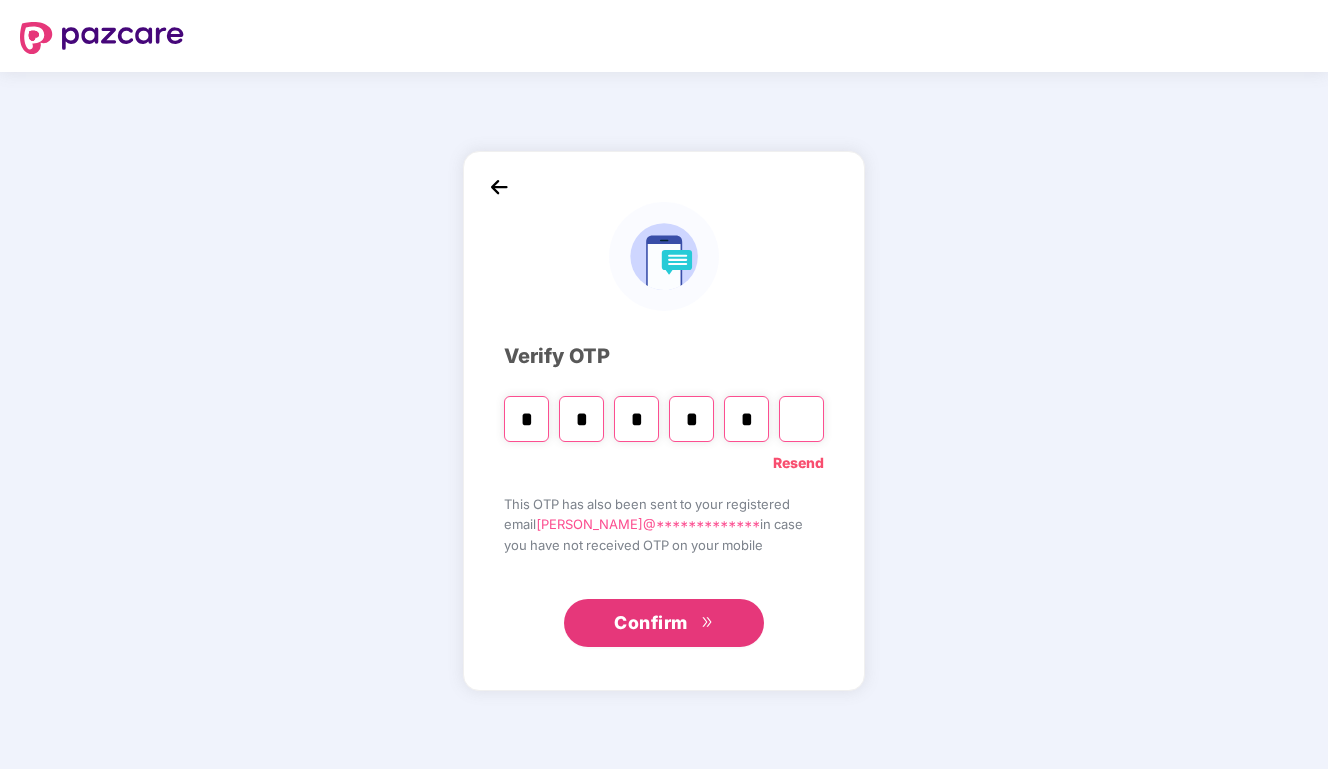 type on "*" 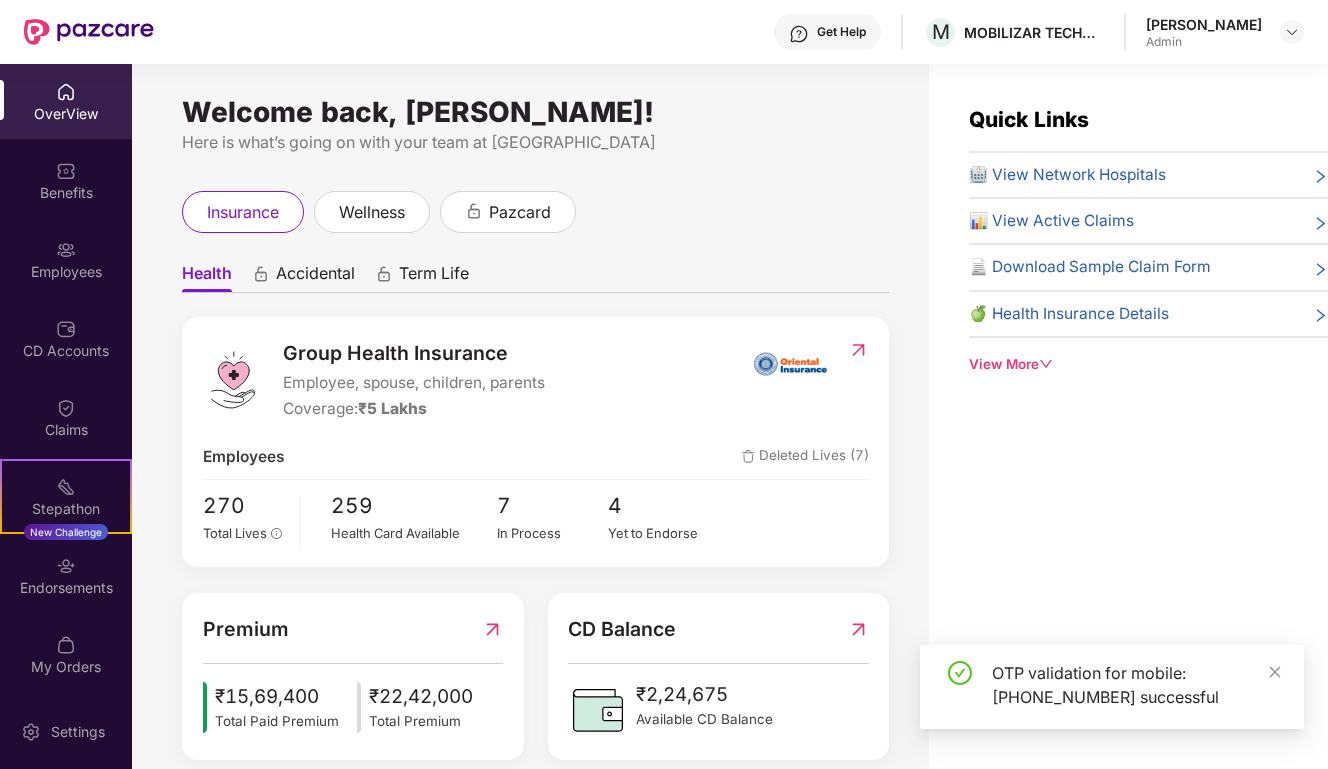 click on "Here is what’s going on with your team at Pazcare" at bounding box center (535, 142) 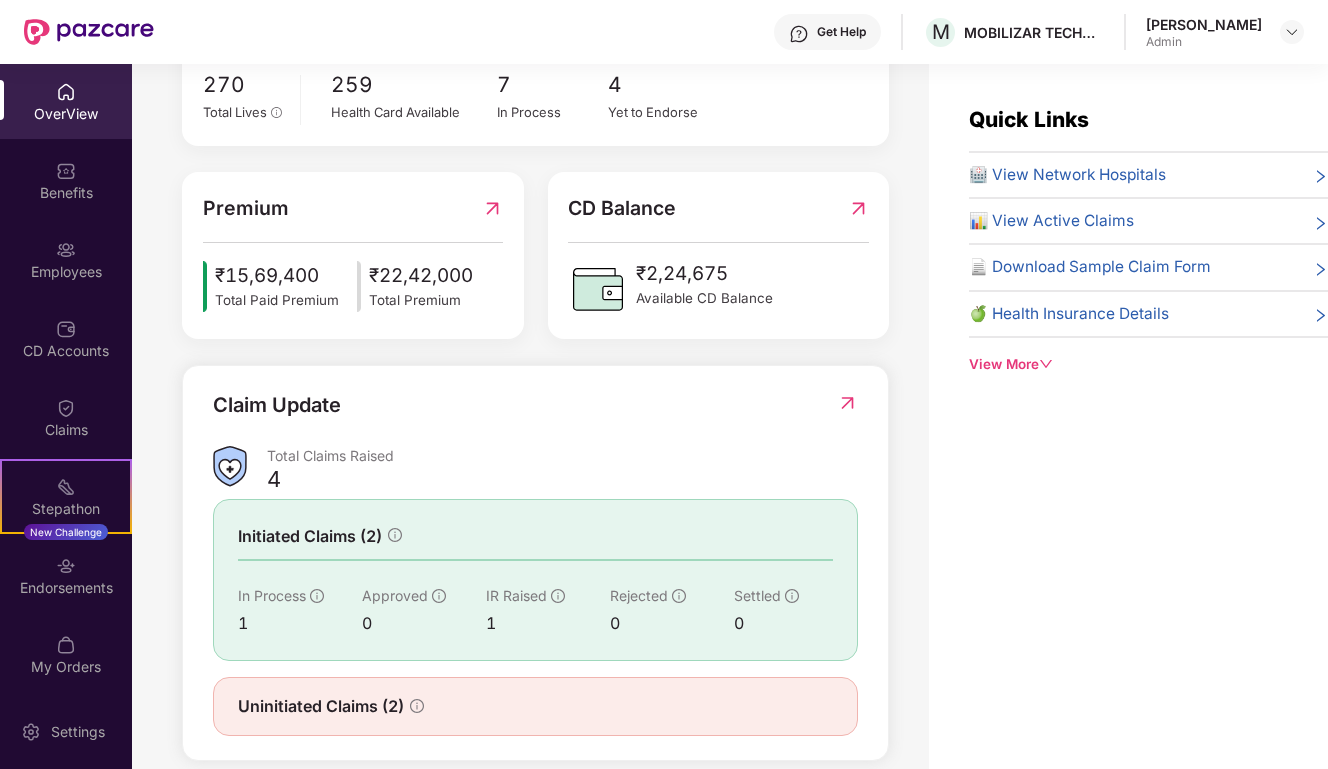 scroll, scrollTop: 446, scrollLeft: 0, axis: vertical 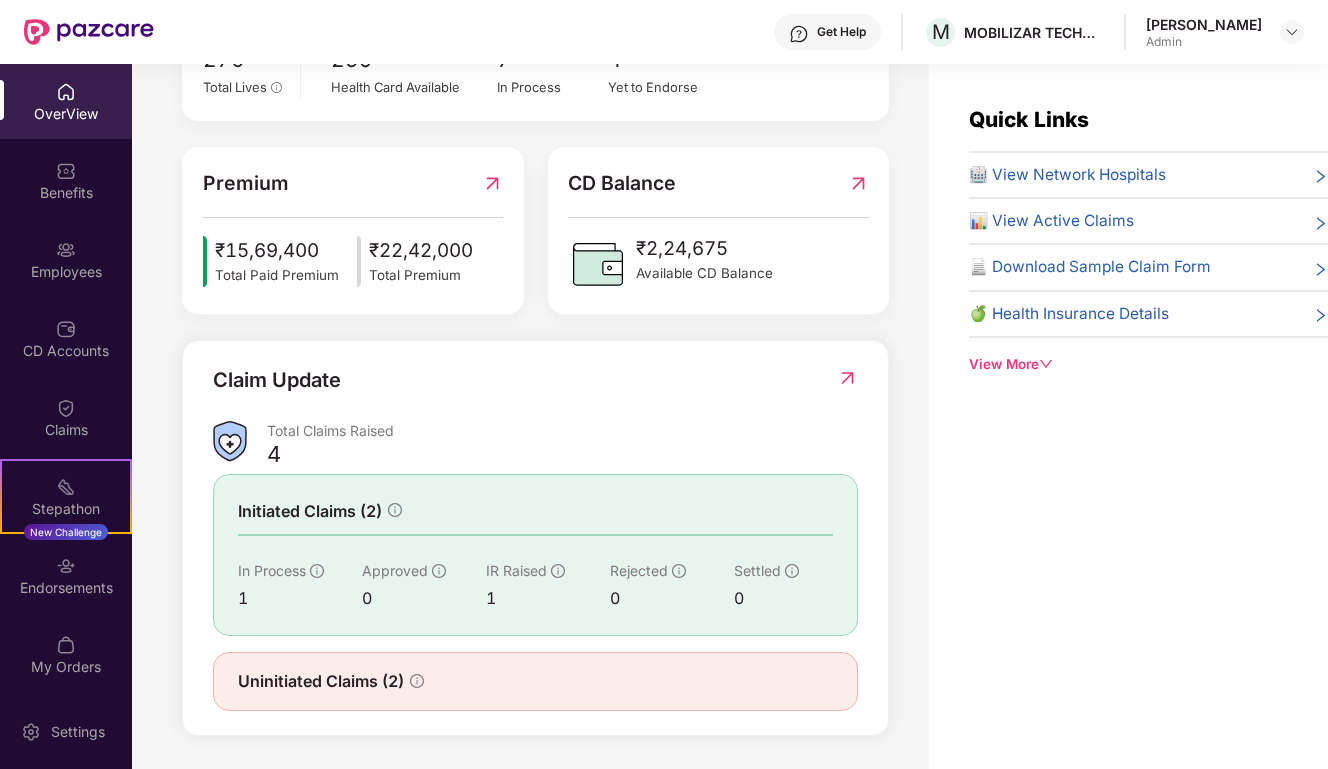 click 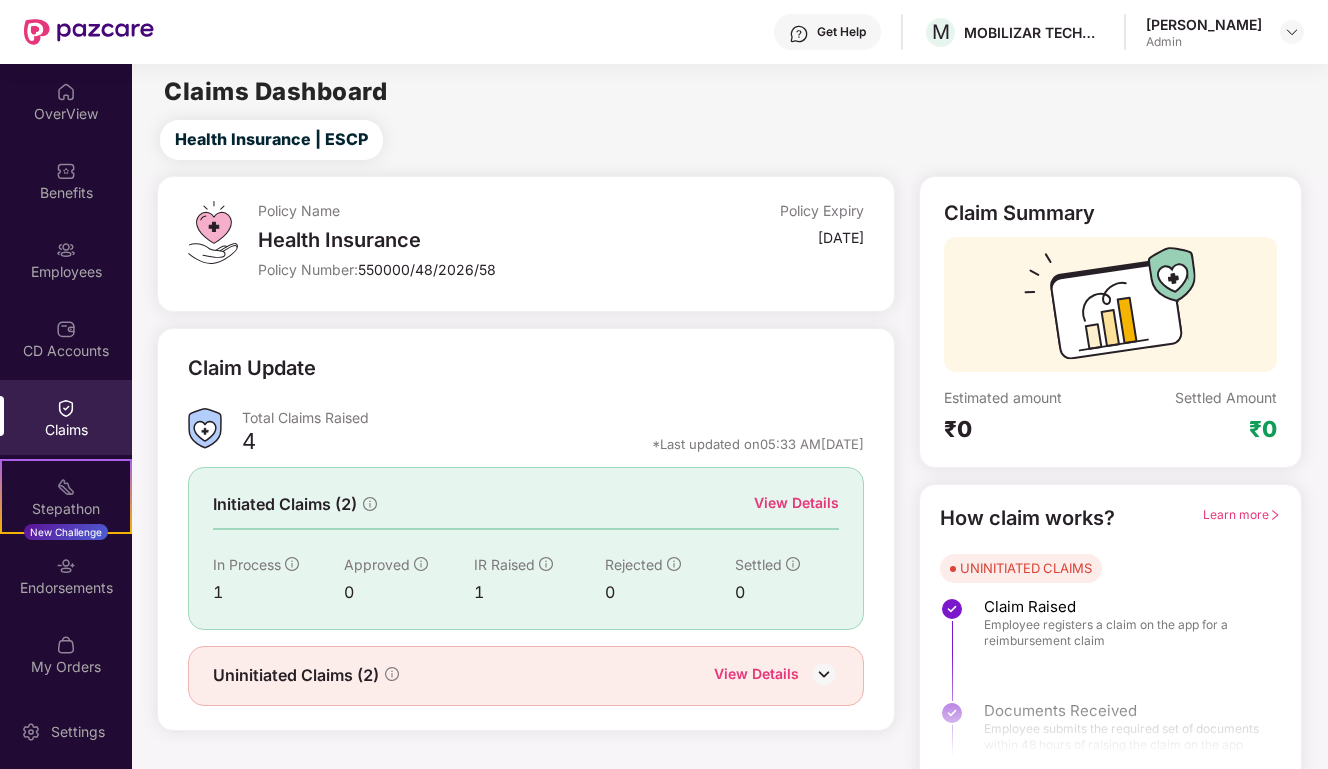 scroll, scrollTop: 14, scrollLeft: 0, axis: vertical 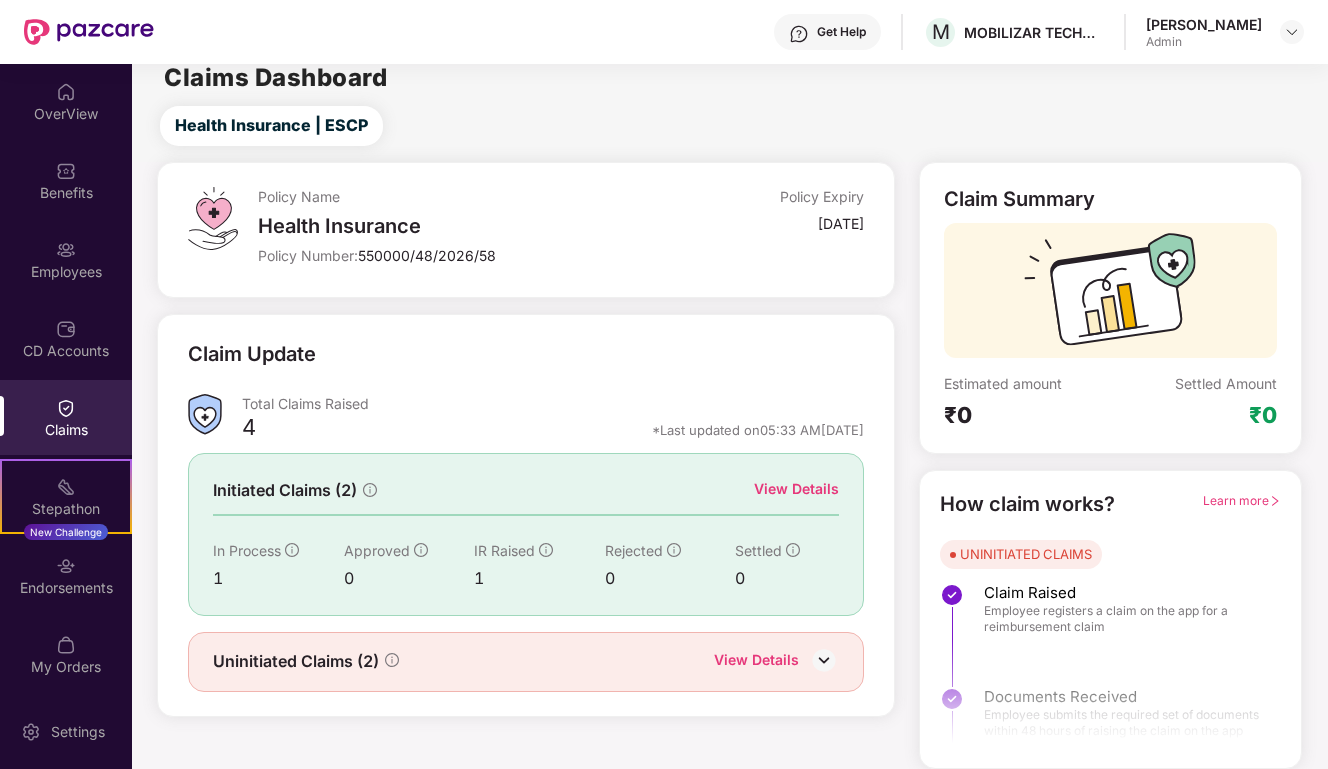 click on "View Details" at bounding box center (796, 489) 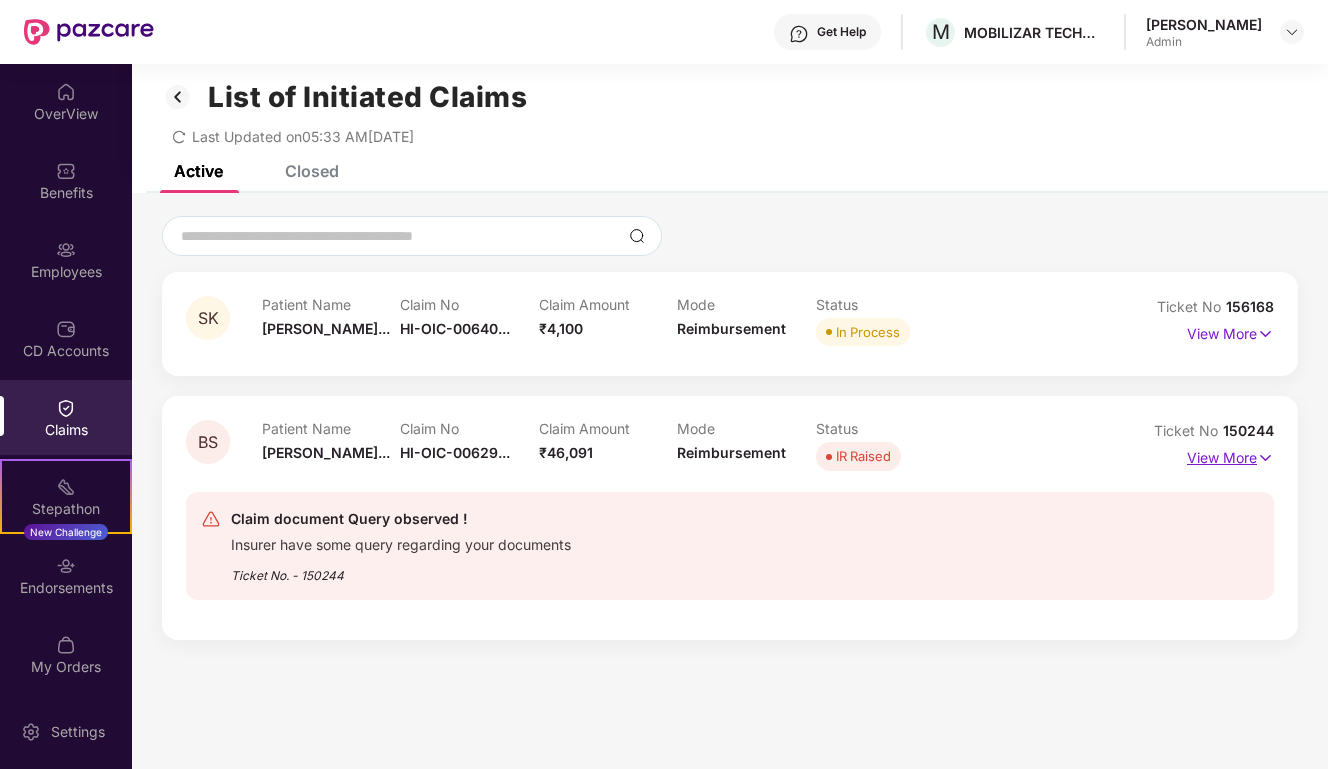 click on "View More" at bounding box center (1230, 455) 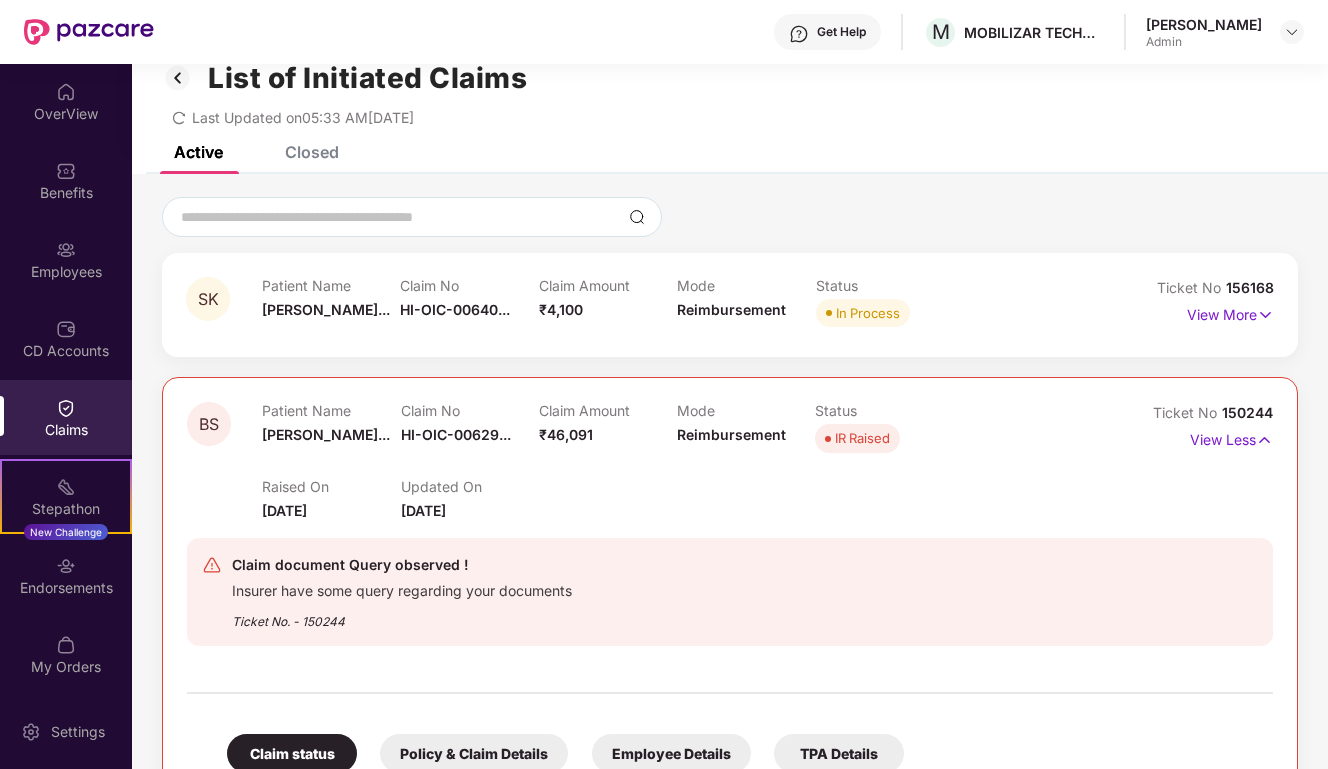 scroll, scrollTop: 39, scrollLeft: 0, axis: vertical 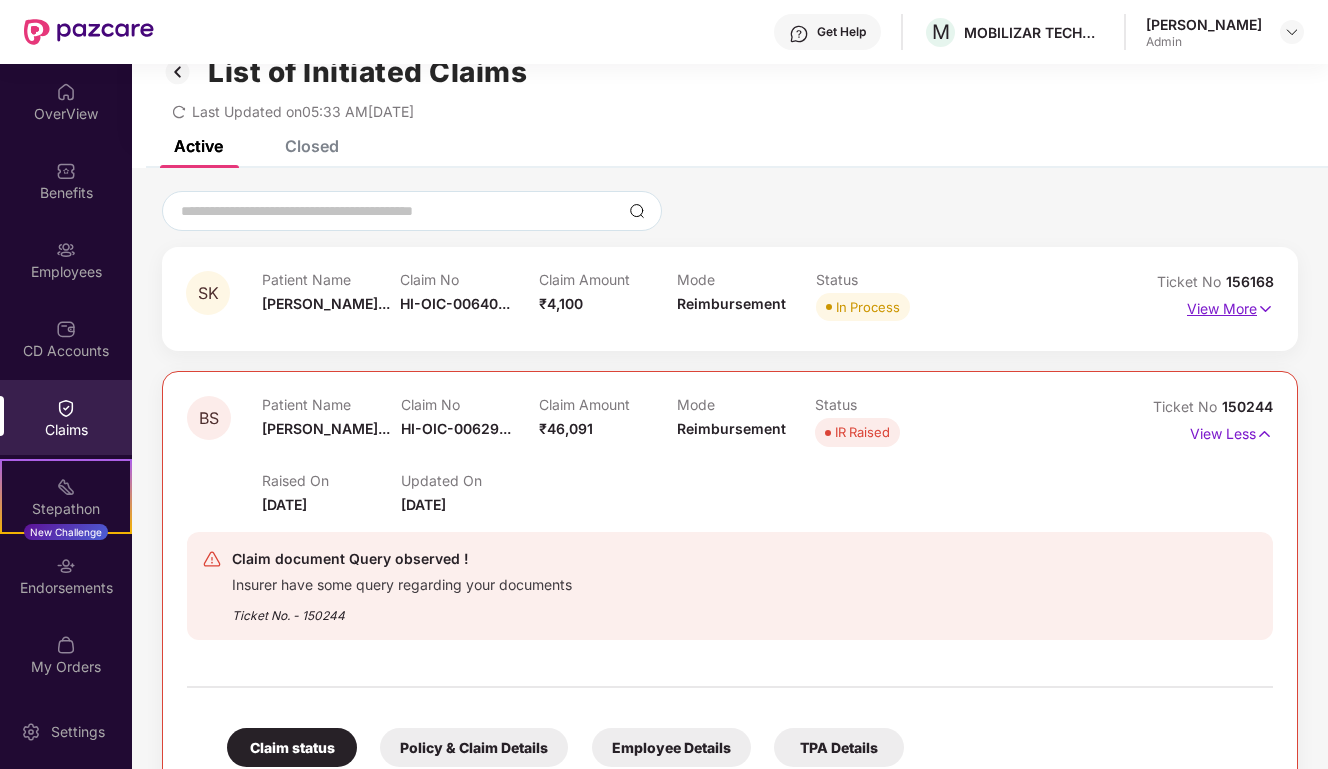 click on "View More" at bounding box center (1230, 306) 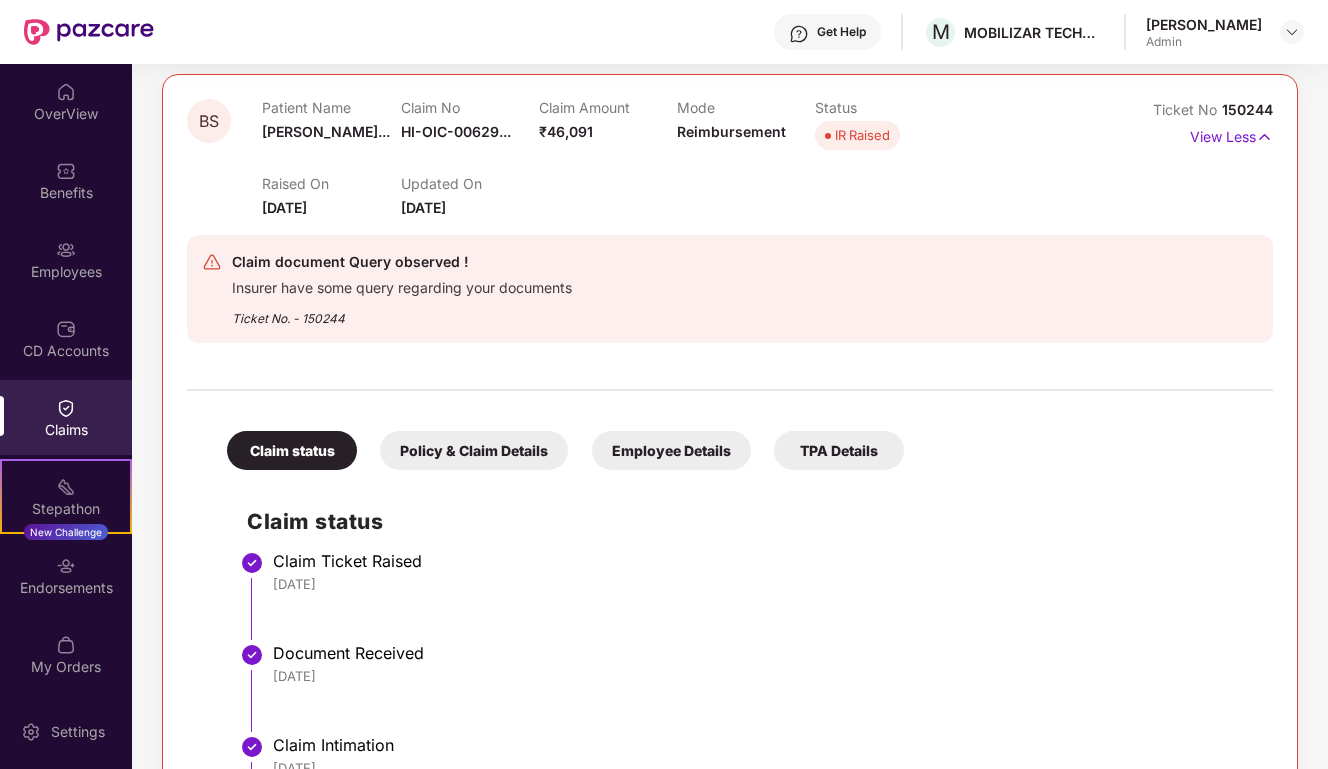 scroll, scrollTop: 1086, scrollLeft: 0, axis: vertical 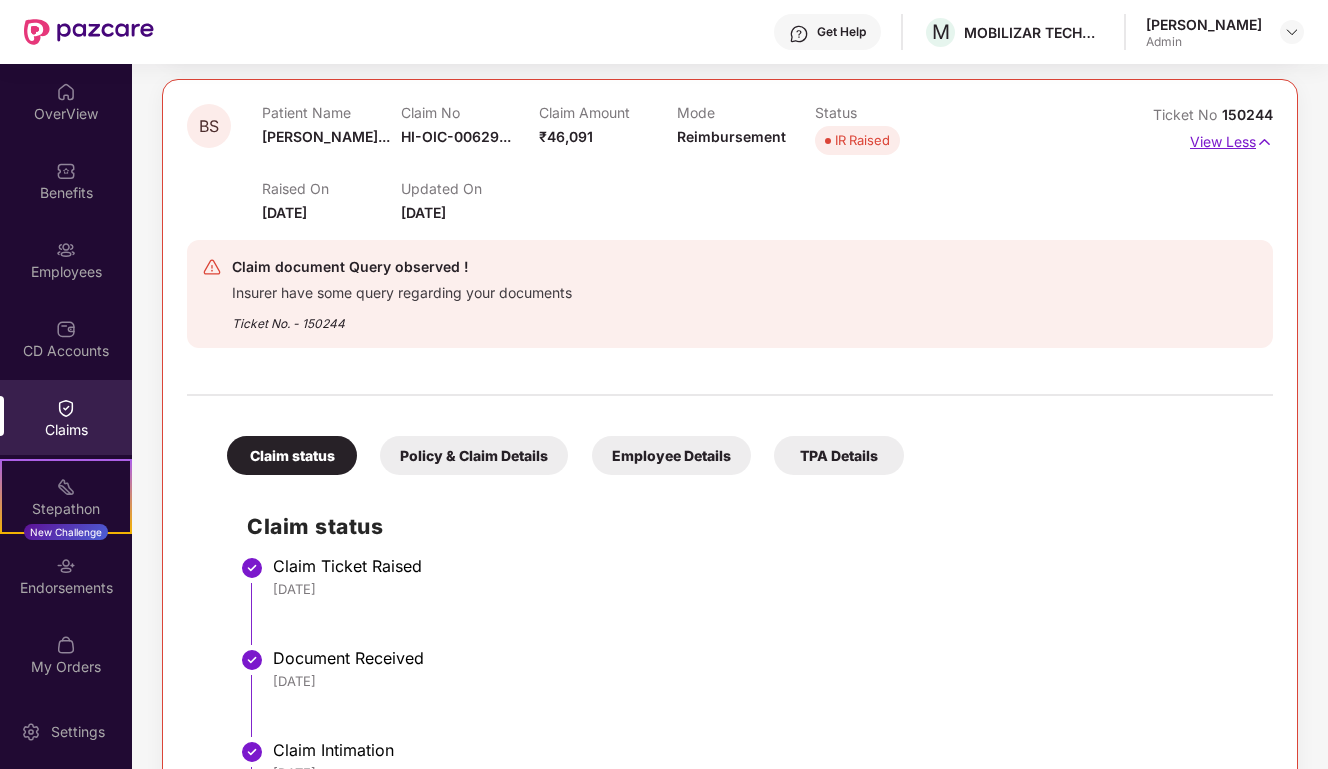 click on "View Less" at bounding box center (1231, 139) 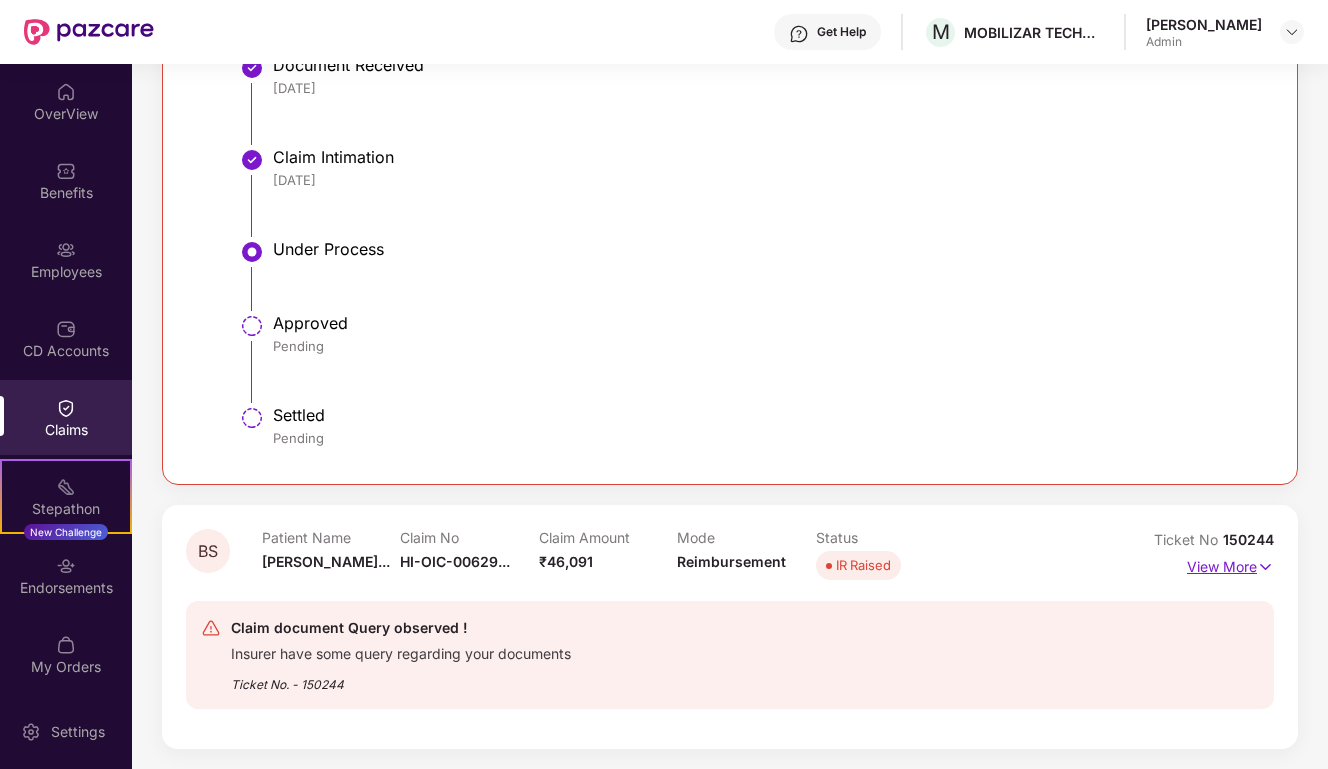 scroll, scrollTop: 660, scrollLeft: 0, axis: vertical 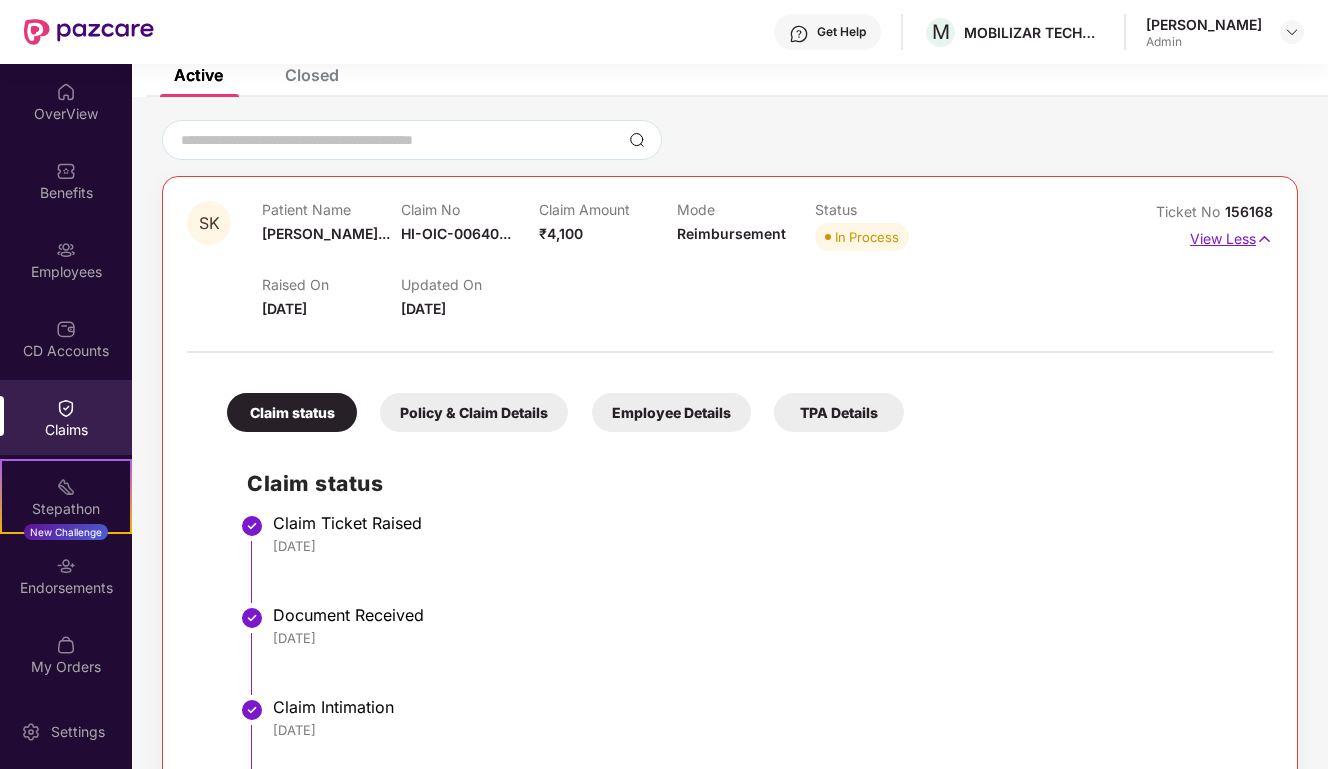 click on "View Less" at bounding box center (1231, 236) 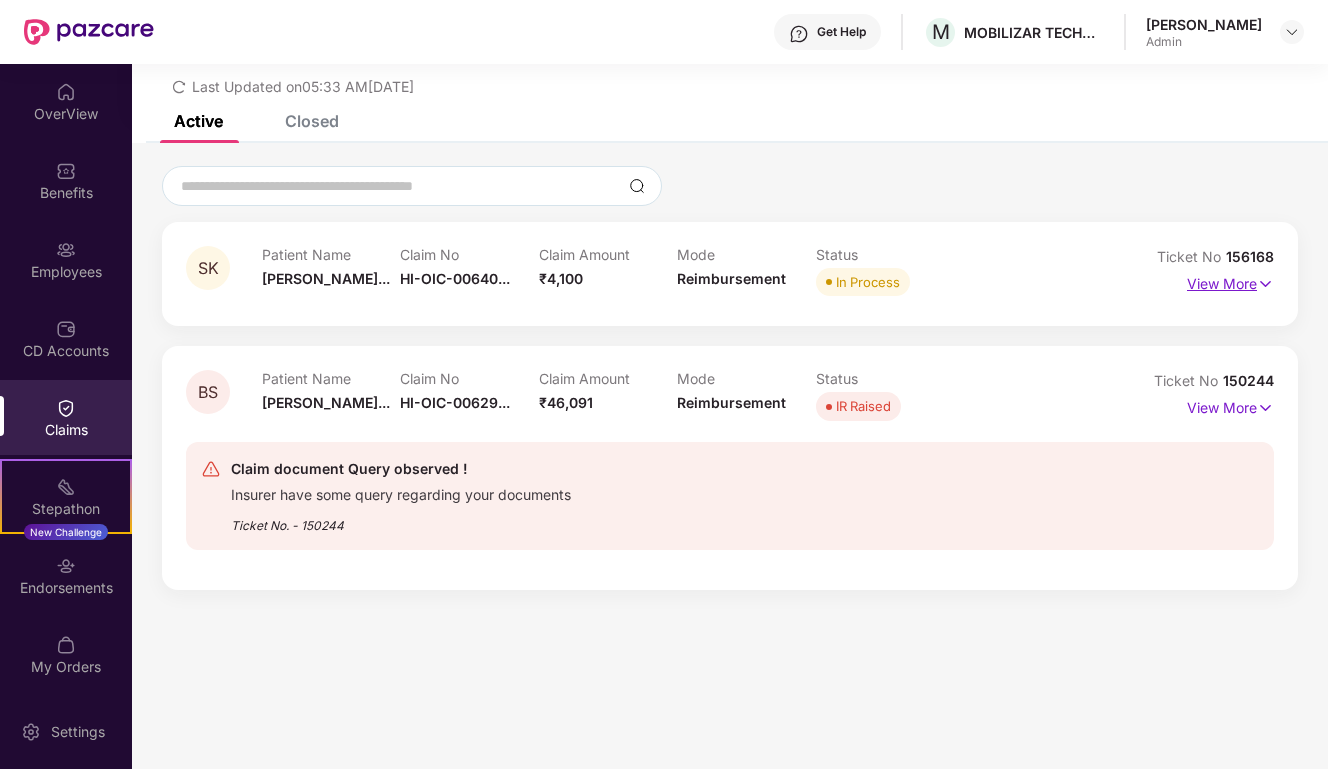 scroll, scrollTop: 64, scrollLeft: 0, axis: vertical 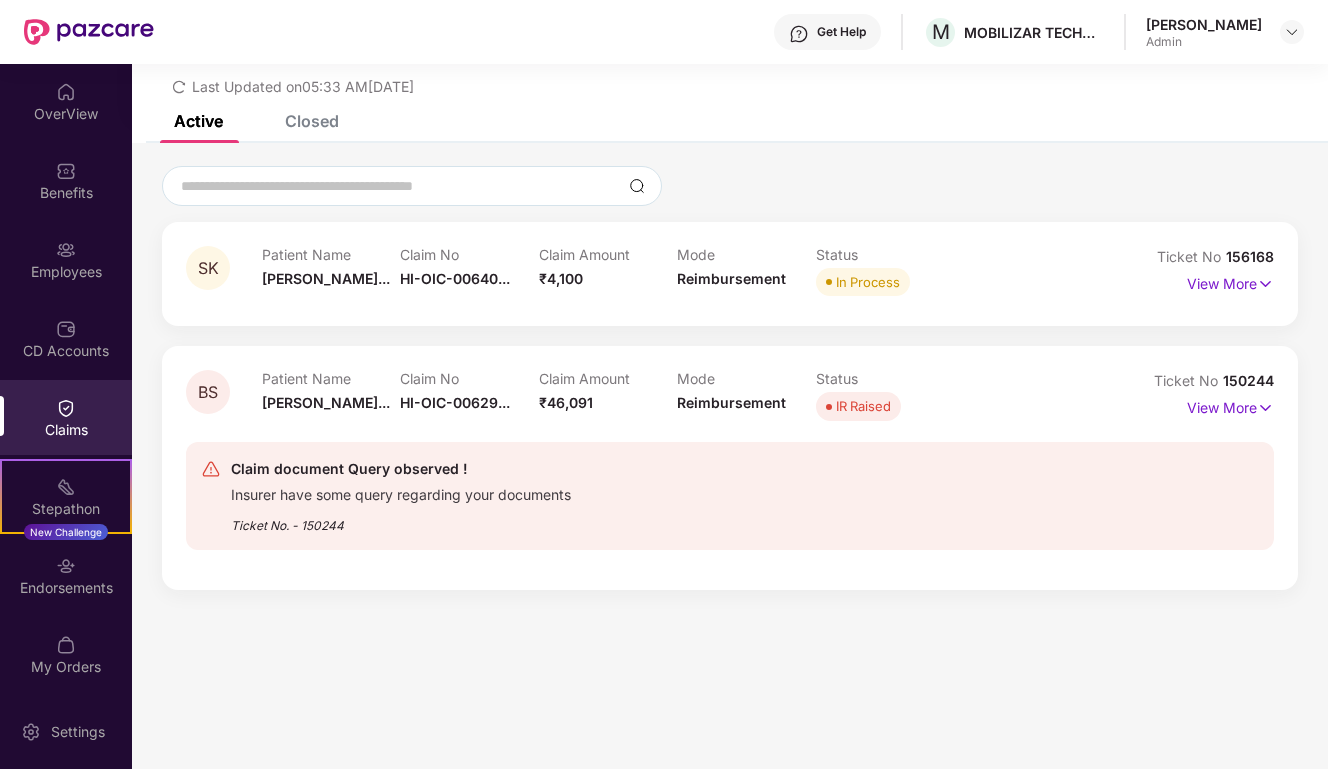 click on "List of Initiated Claims Last Updated on  05:33 AM, 10 Jul 2025" at bounding box center [730, 57] 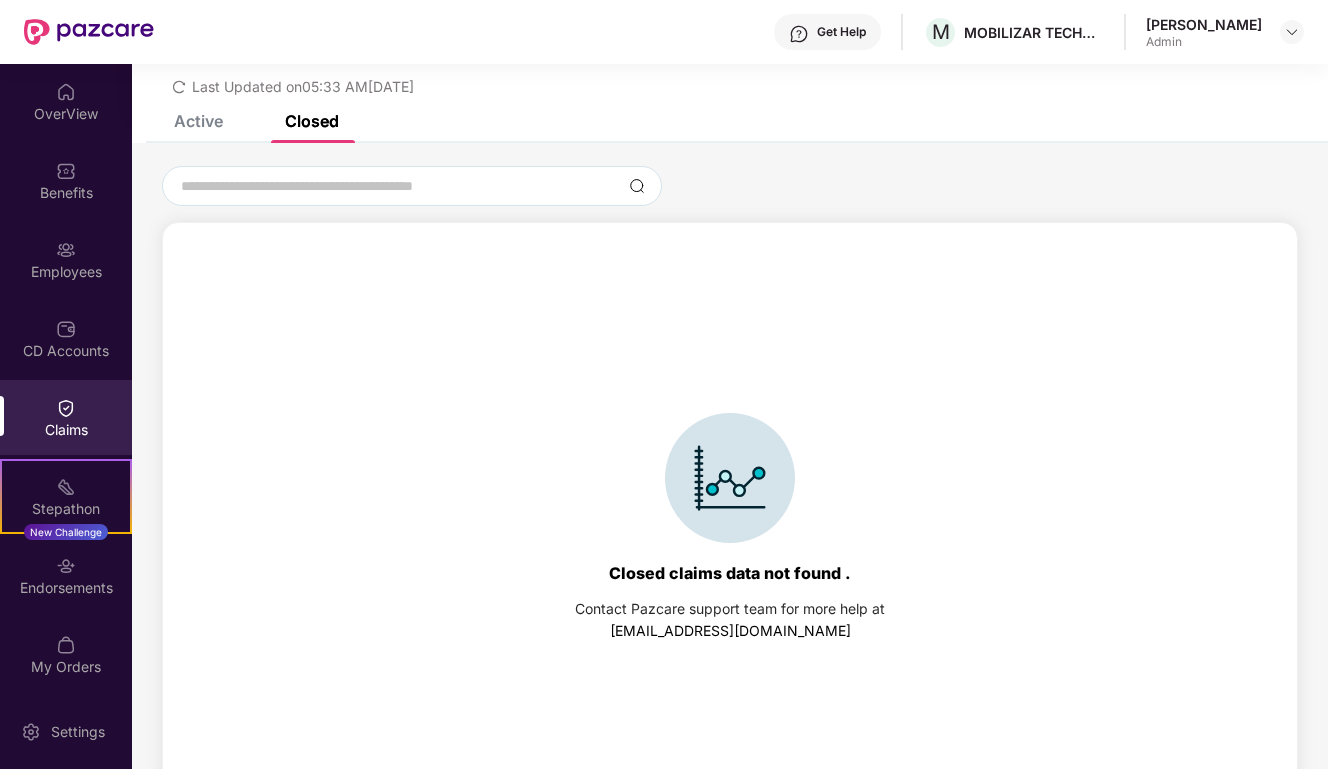 click on "Active" at bounding box center [198, 121] 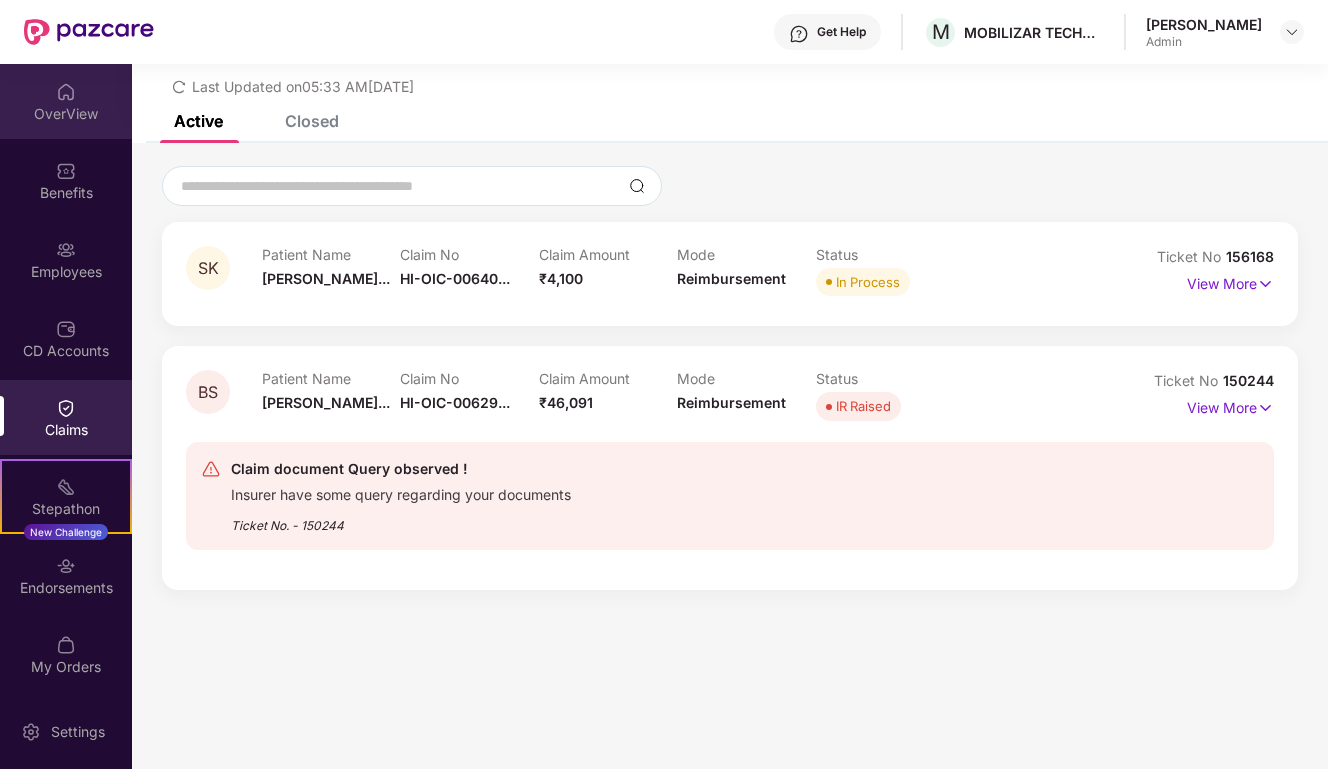 click on "OverView" at bounding box center [66, 114] 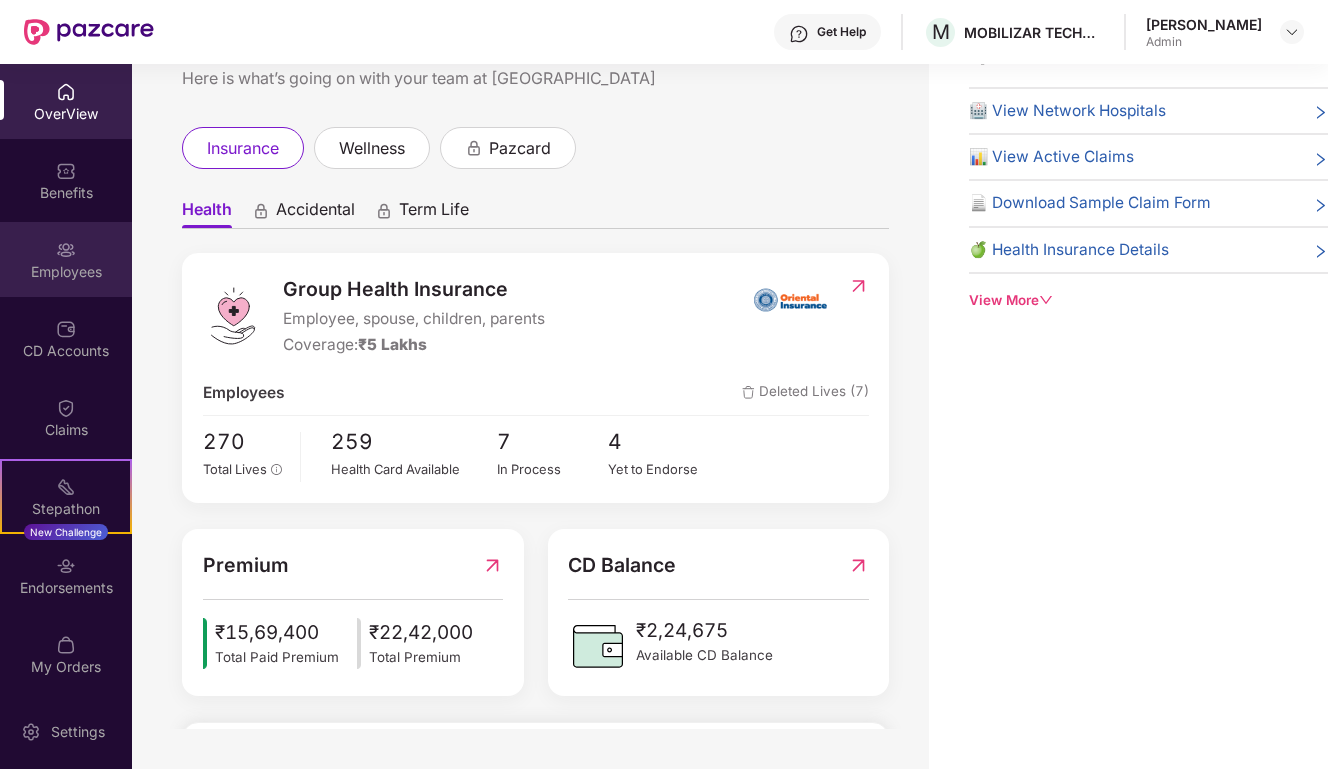 click on "Employees" at bounding box center (66, 259) 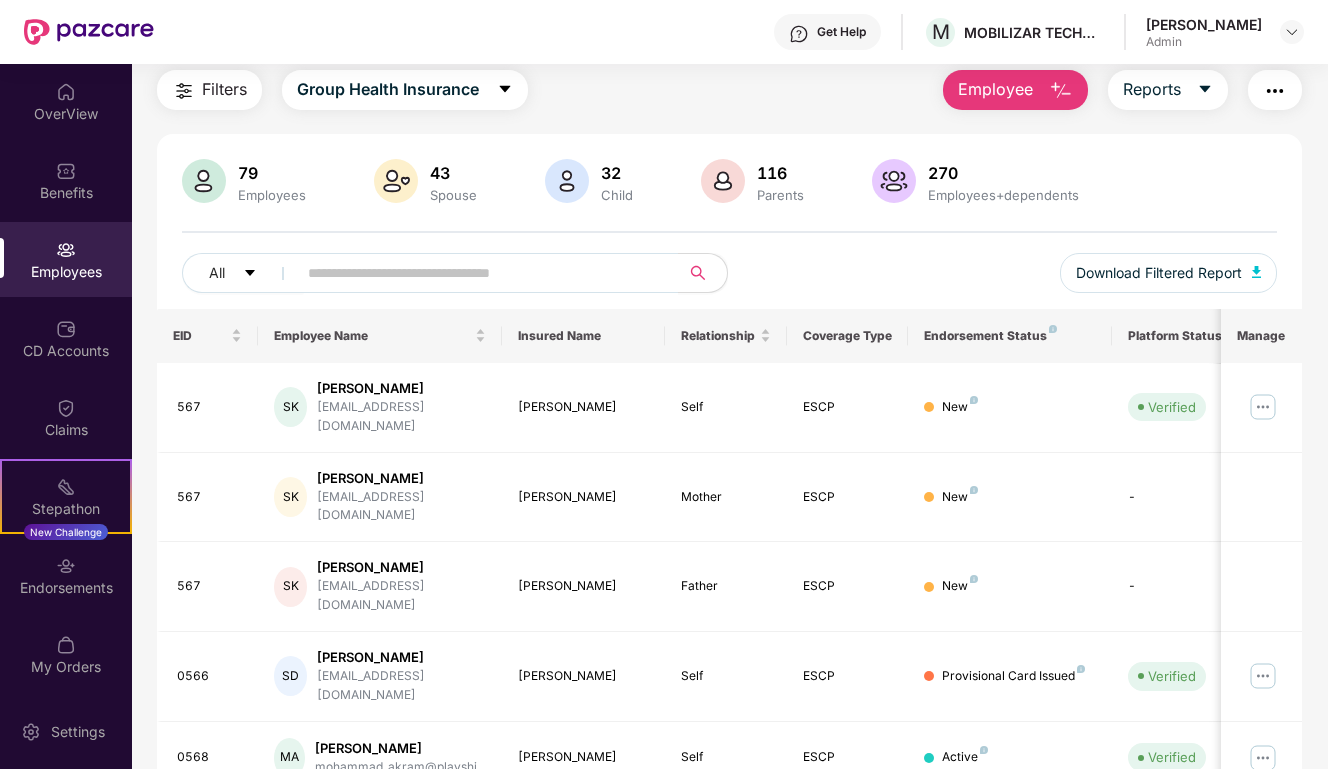 click on "Employee" at bounding box center (995, 89) 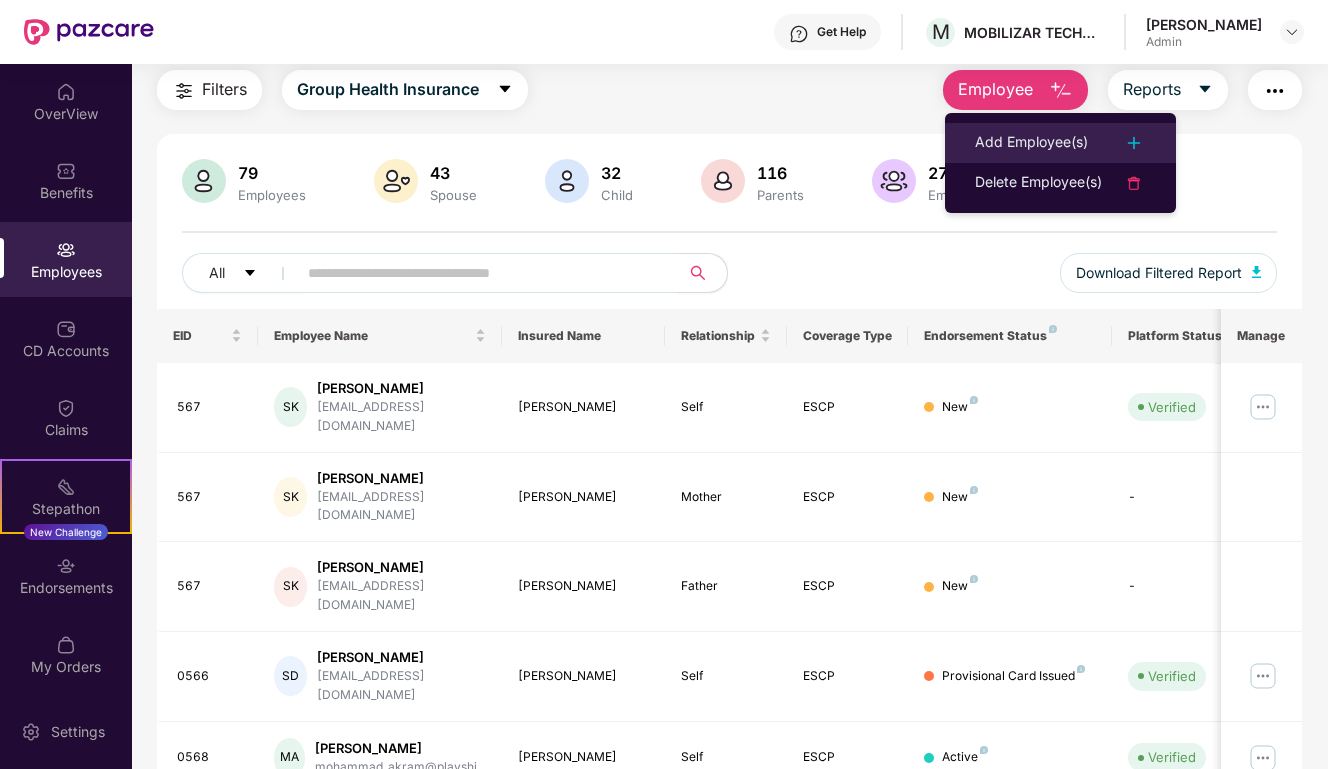 click on "Add Employee(s)" at bounding box center (1031, 143) 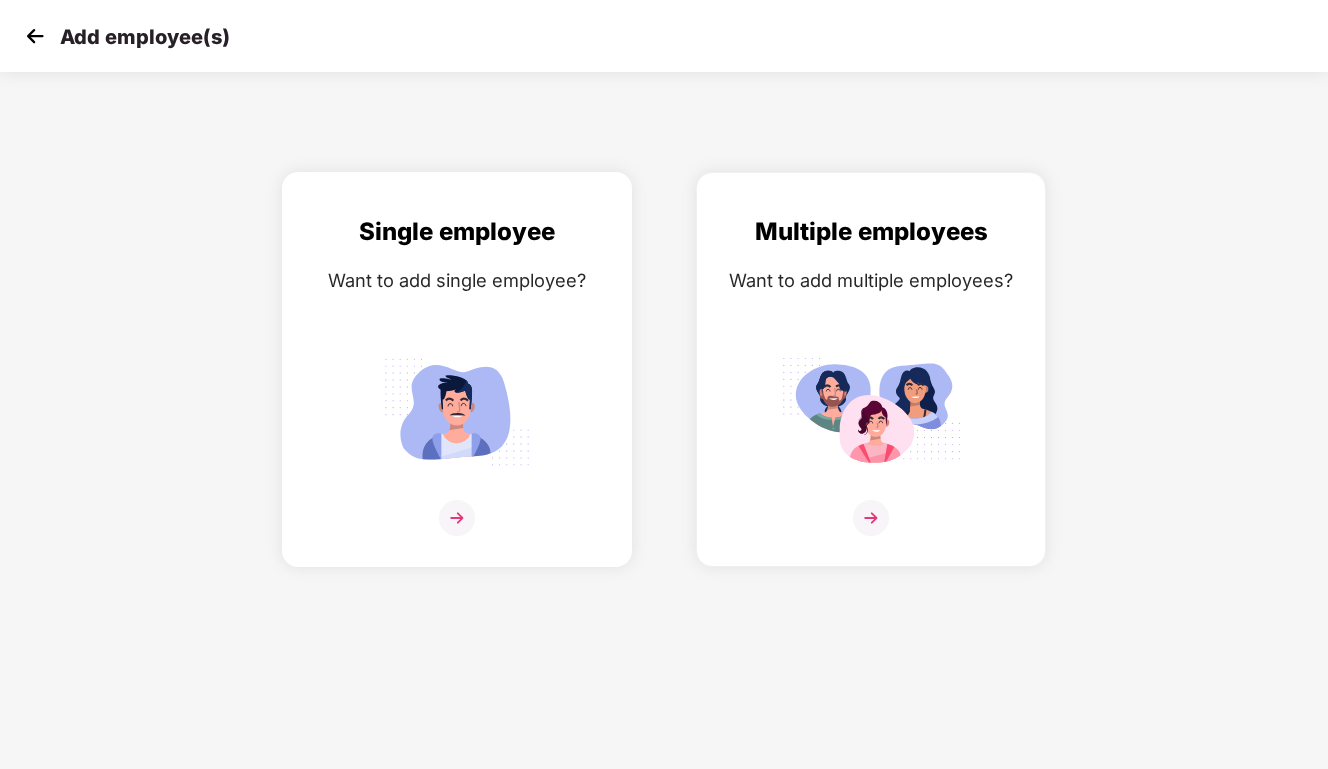 click at bounding box center [457, 518] 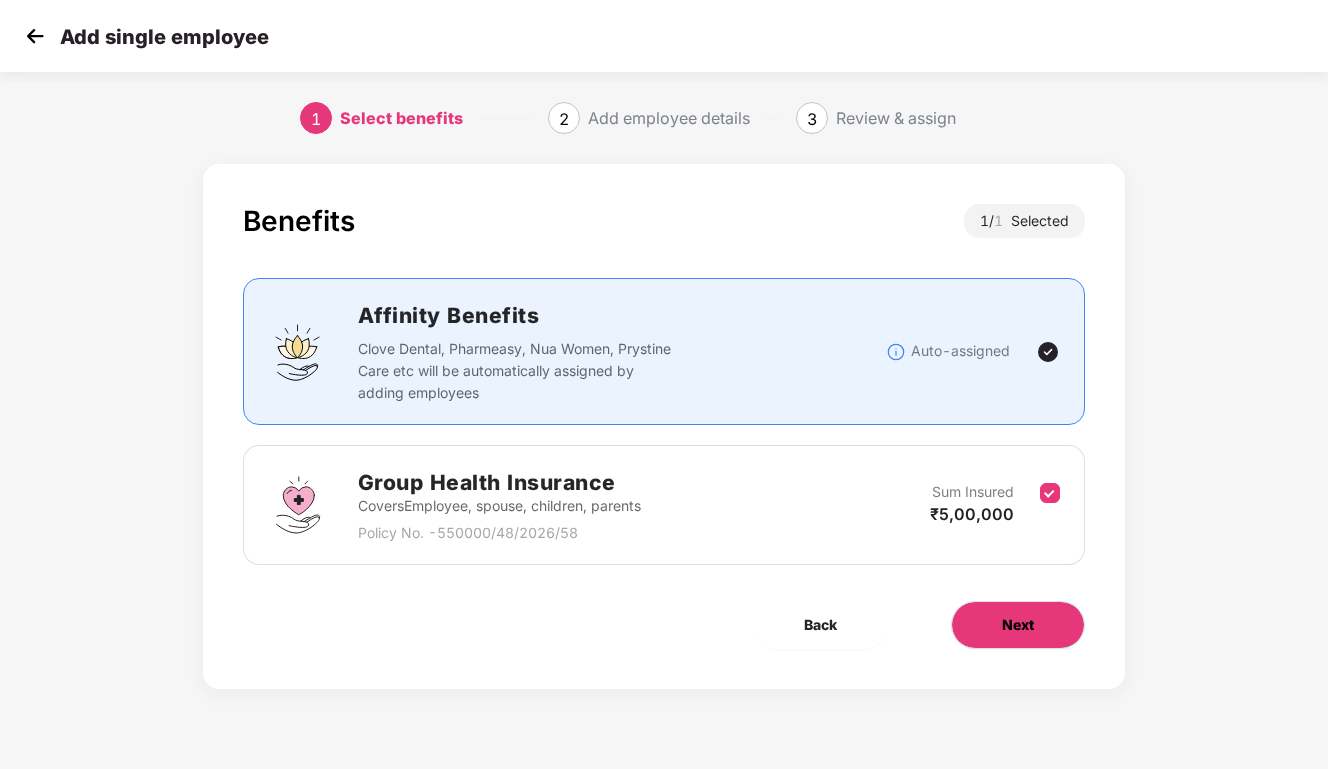 click on "Next" at bounding box center [1018, 625] 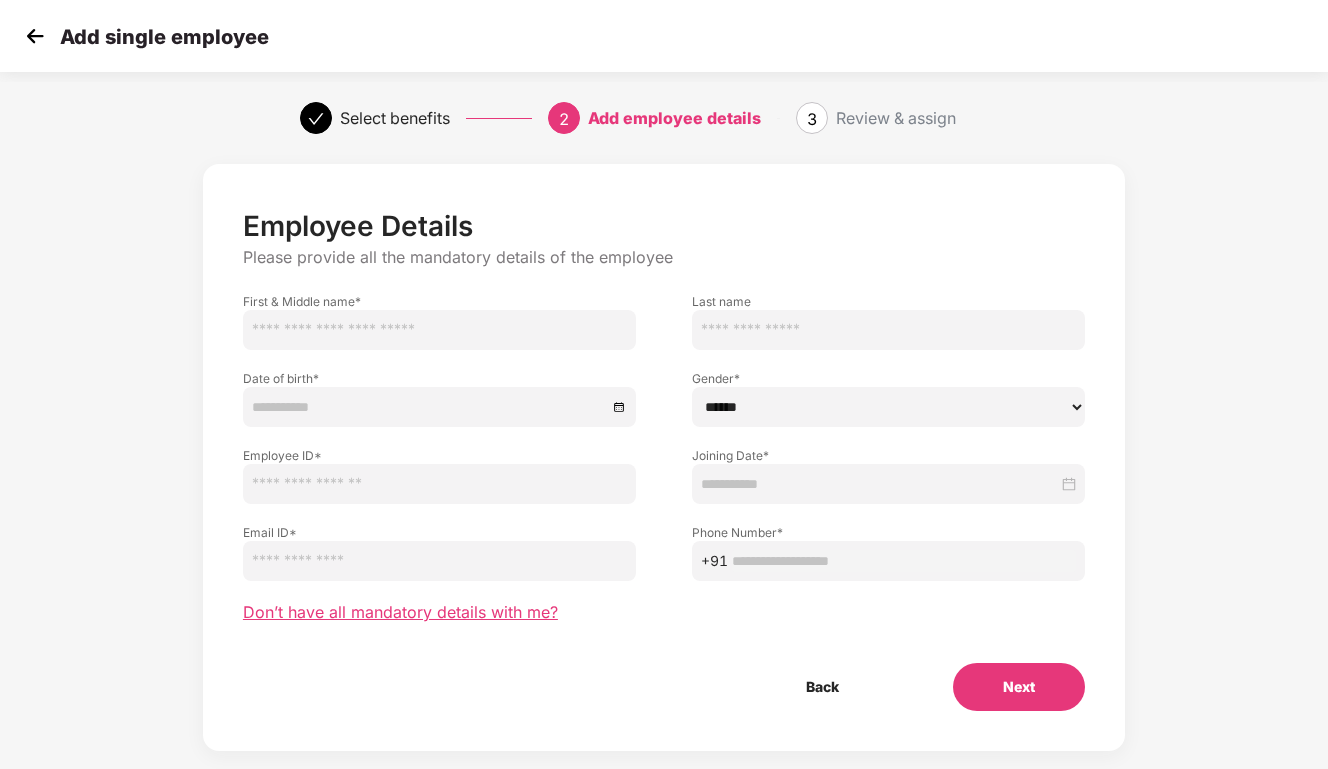 click on "Don’t have all mandatory details with me?" at bounding box center [400, 612] 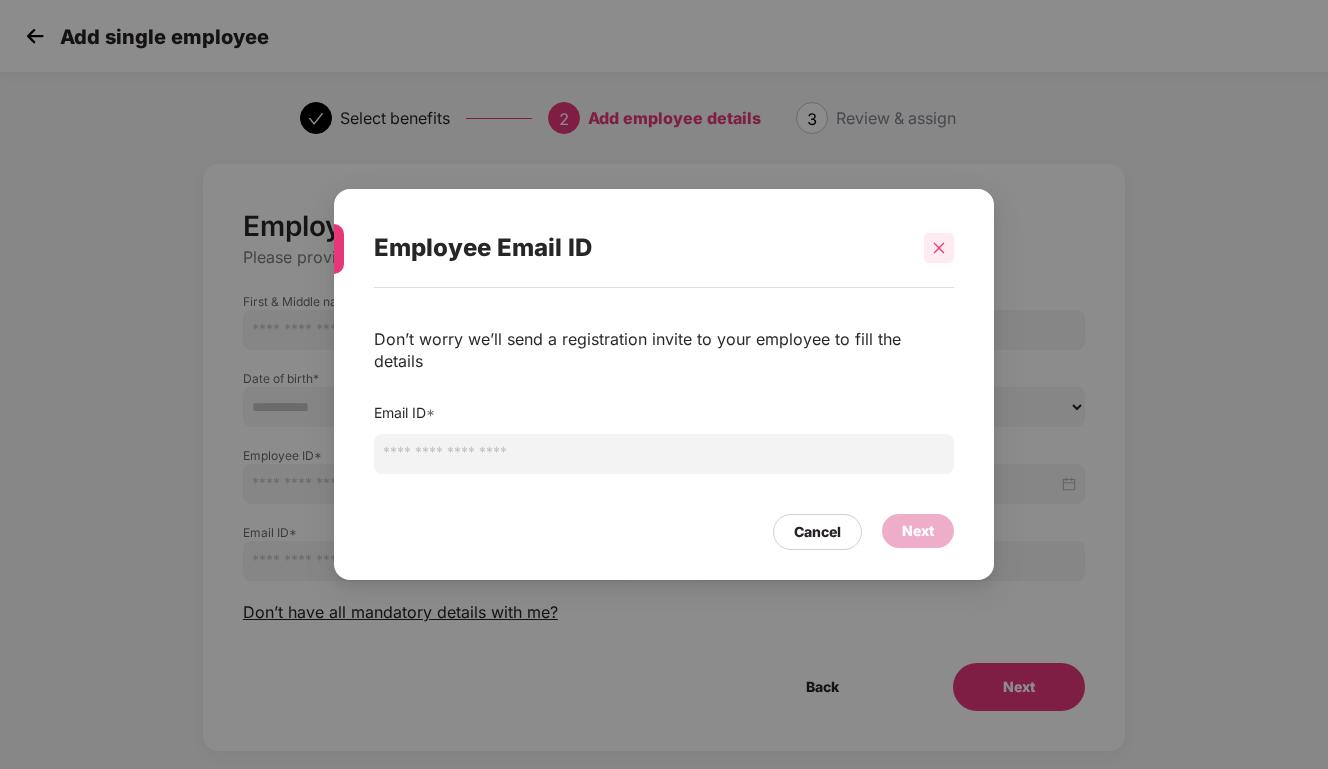 click at bounding box center (939, 248) 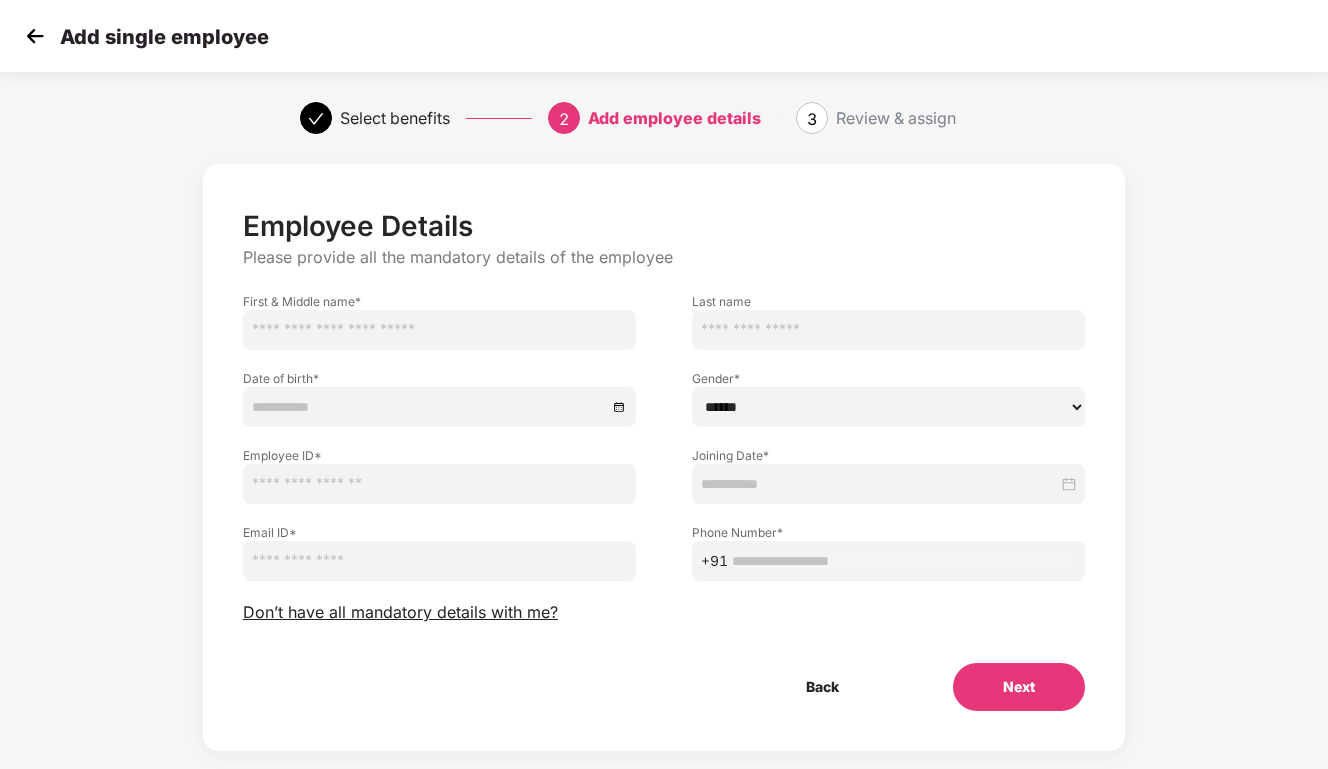 click at bounding box center [439, 330] 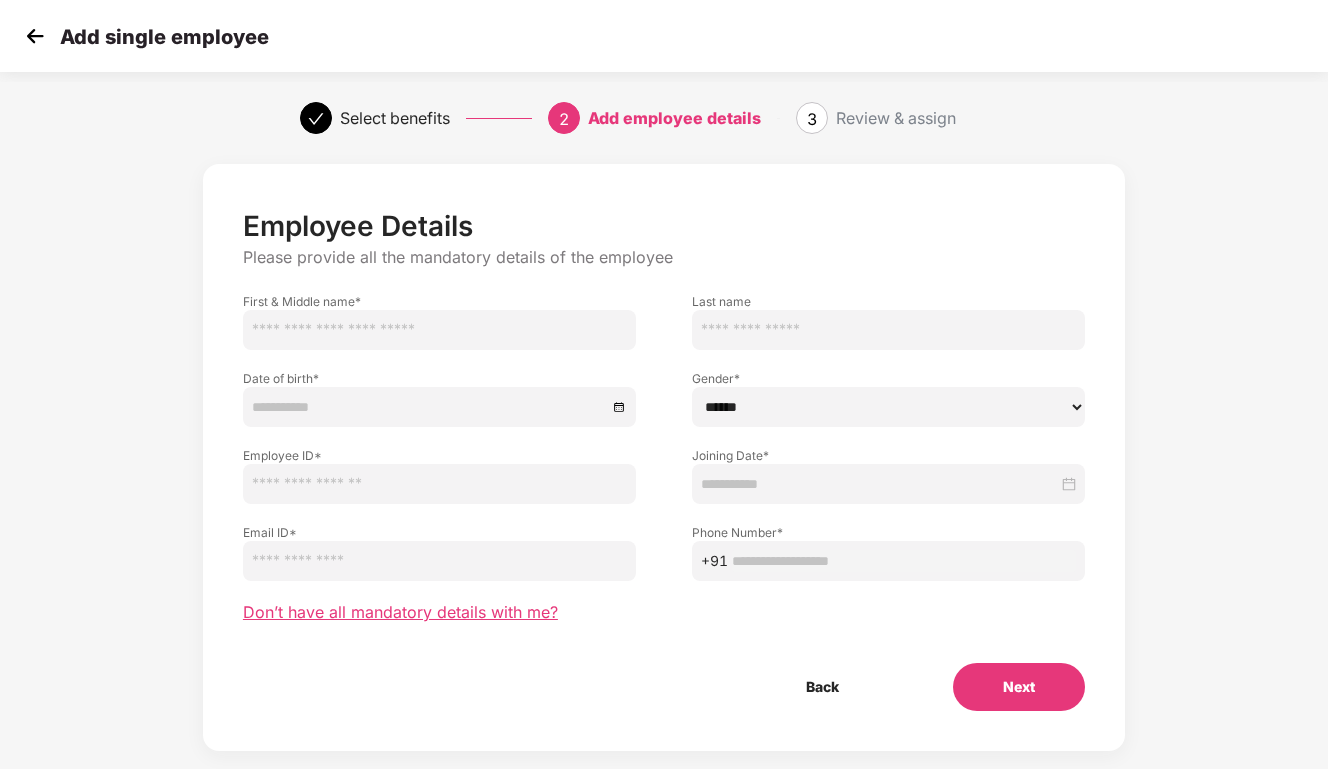 click on "Don’t have all mandatory details with me?" at bounding box center (400, 612) 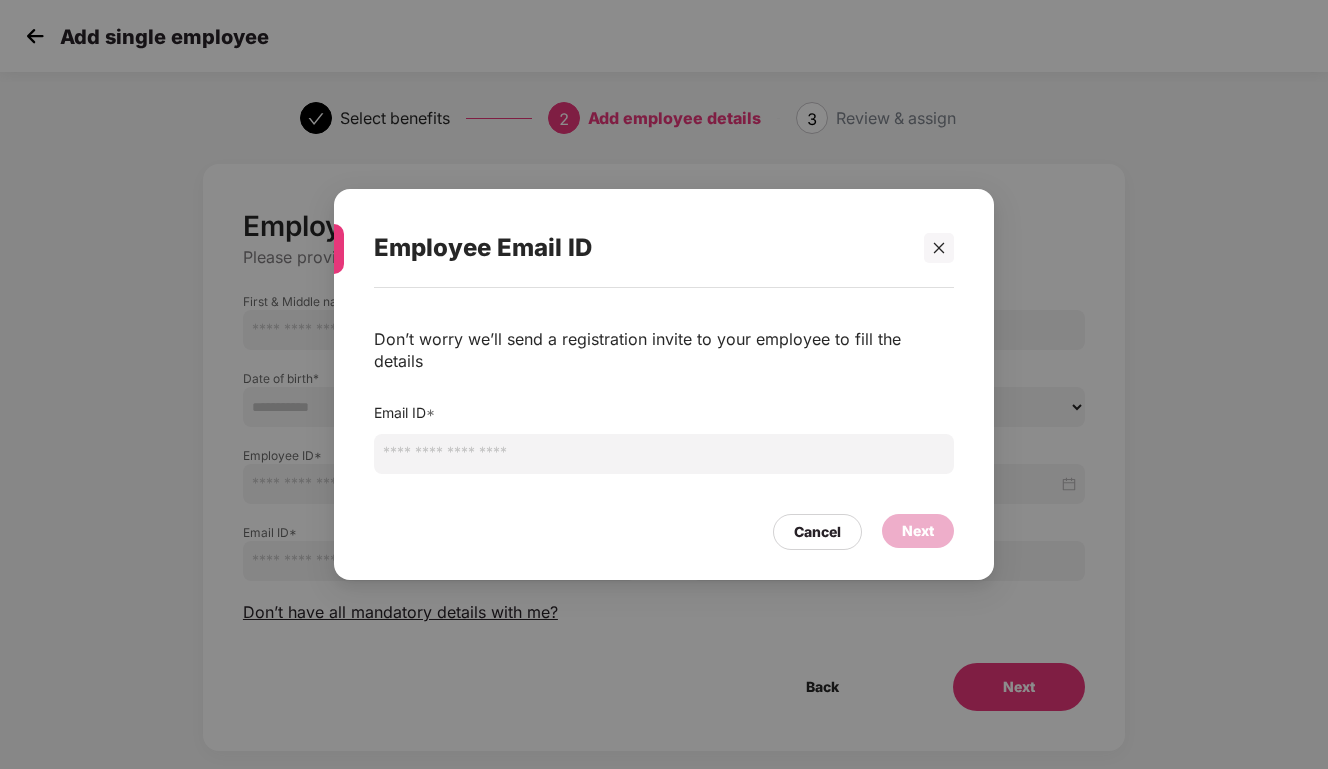 click at bounding box center [664, 454] 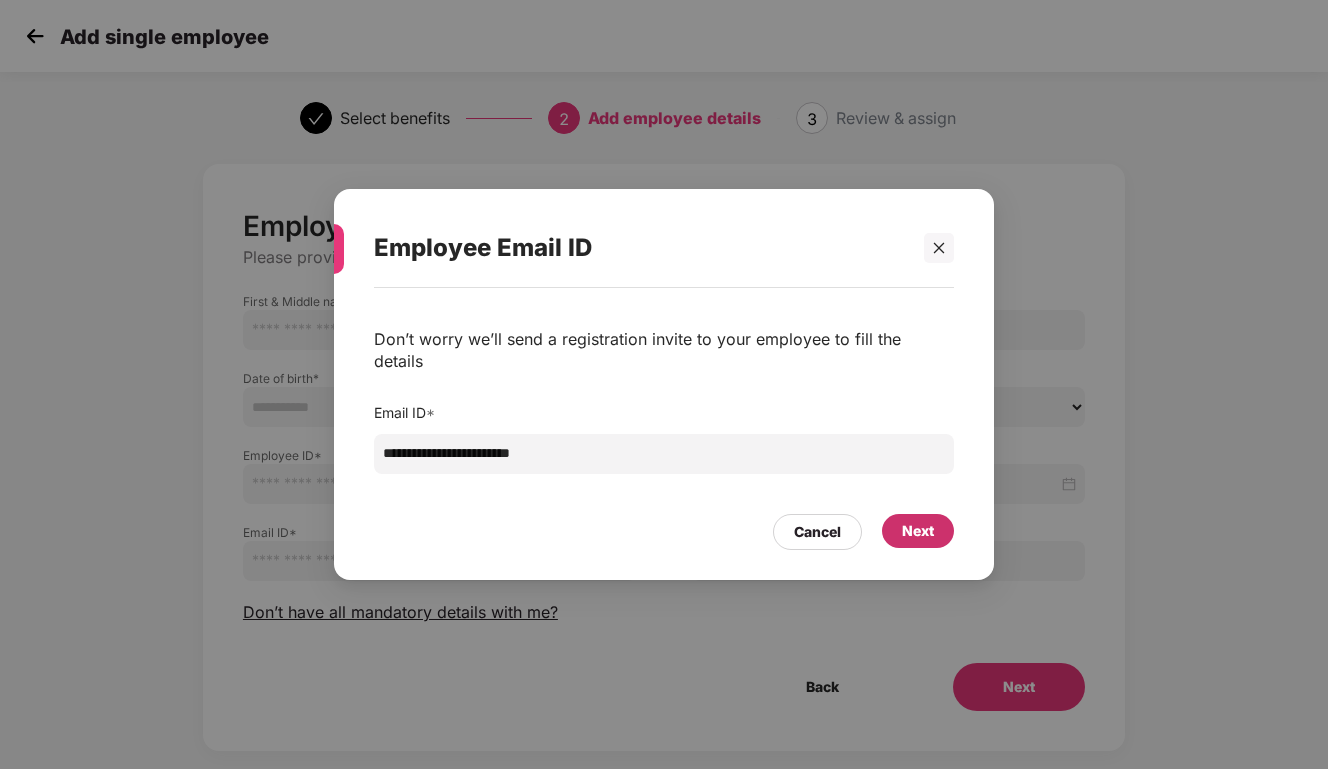 type on "**********" 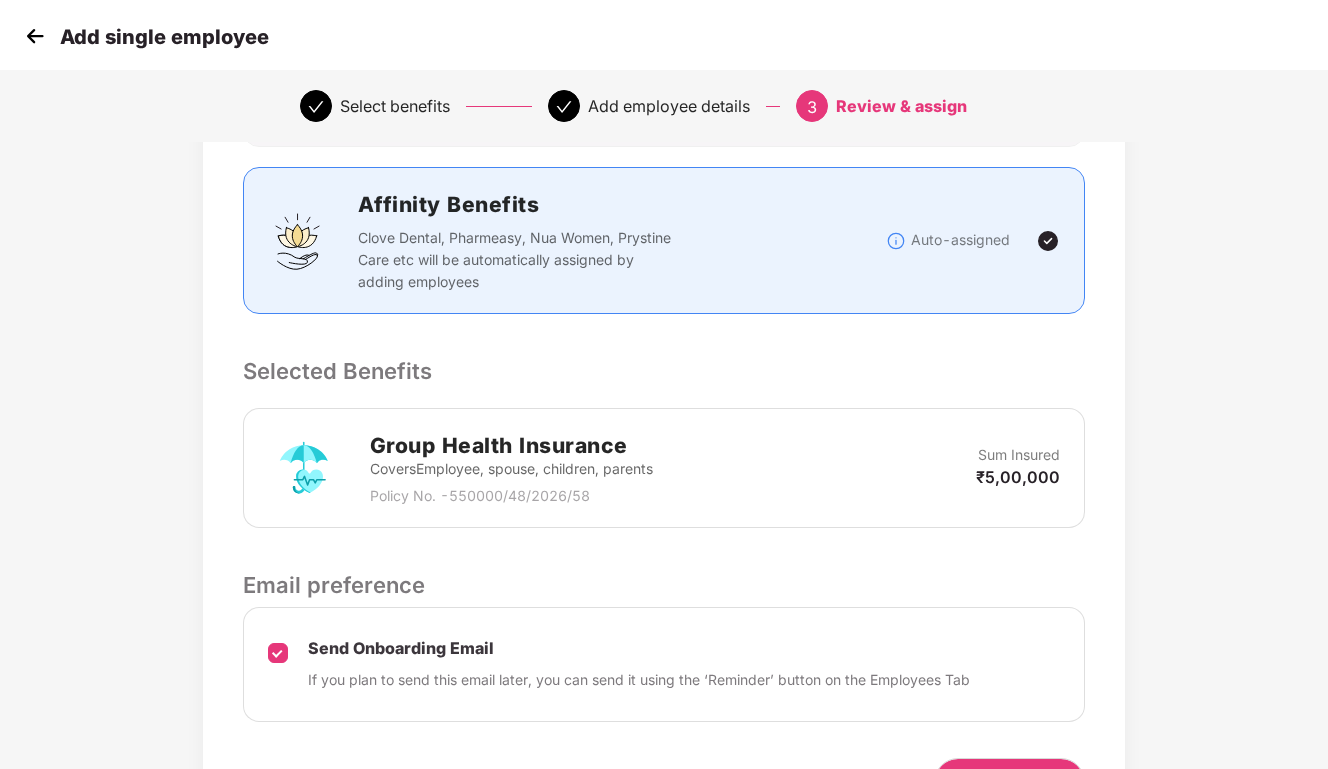 scroll, scrollTop: 369, scrollLeft: 0, axis: vertical 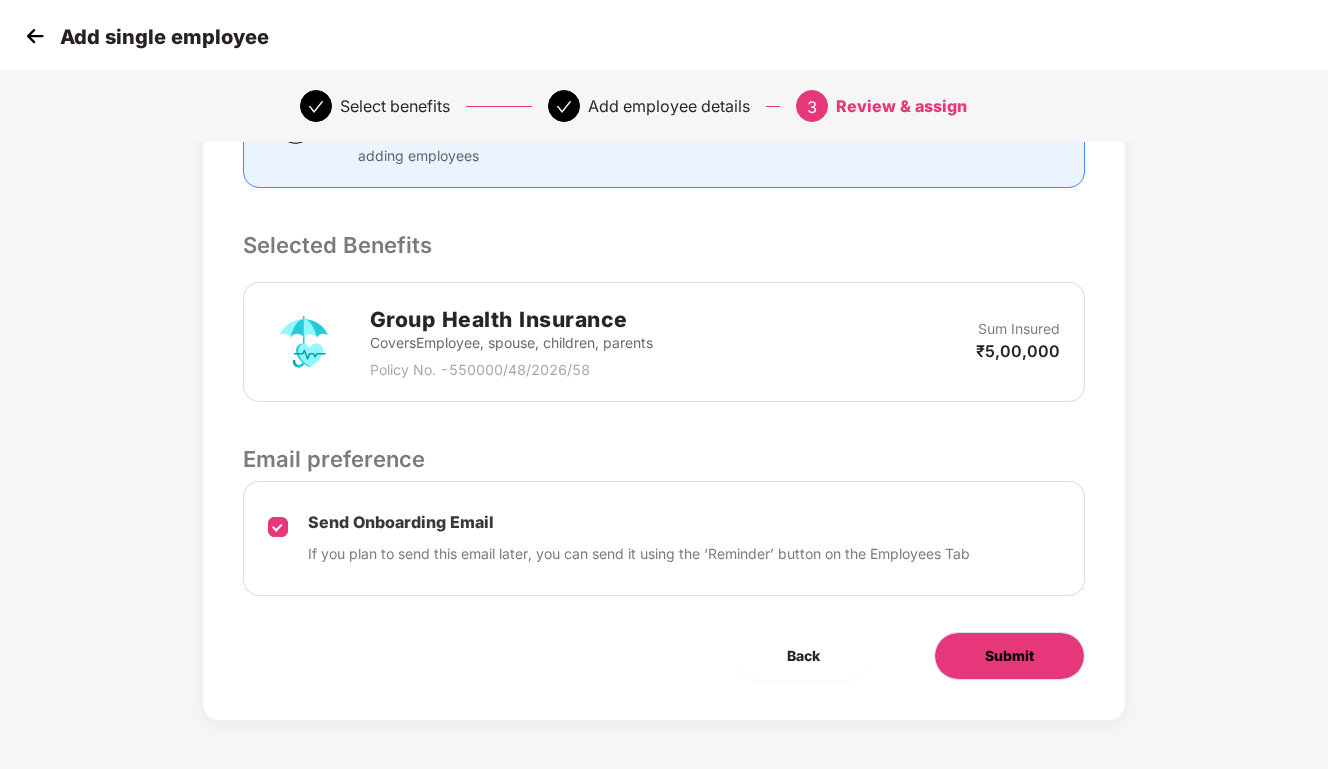click on "Submit" at bounding box center [1009, 656] 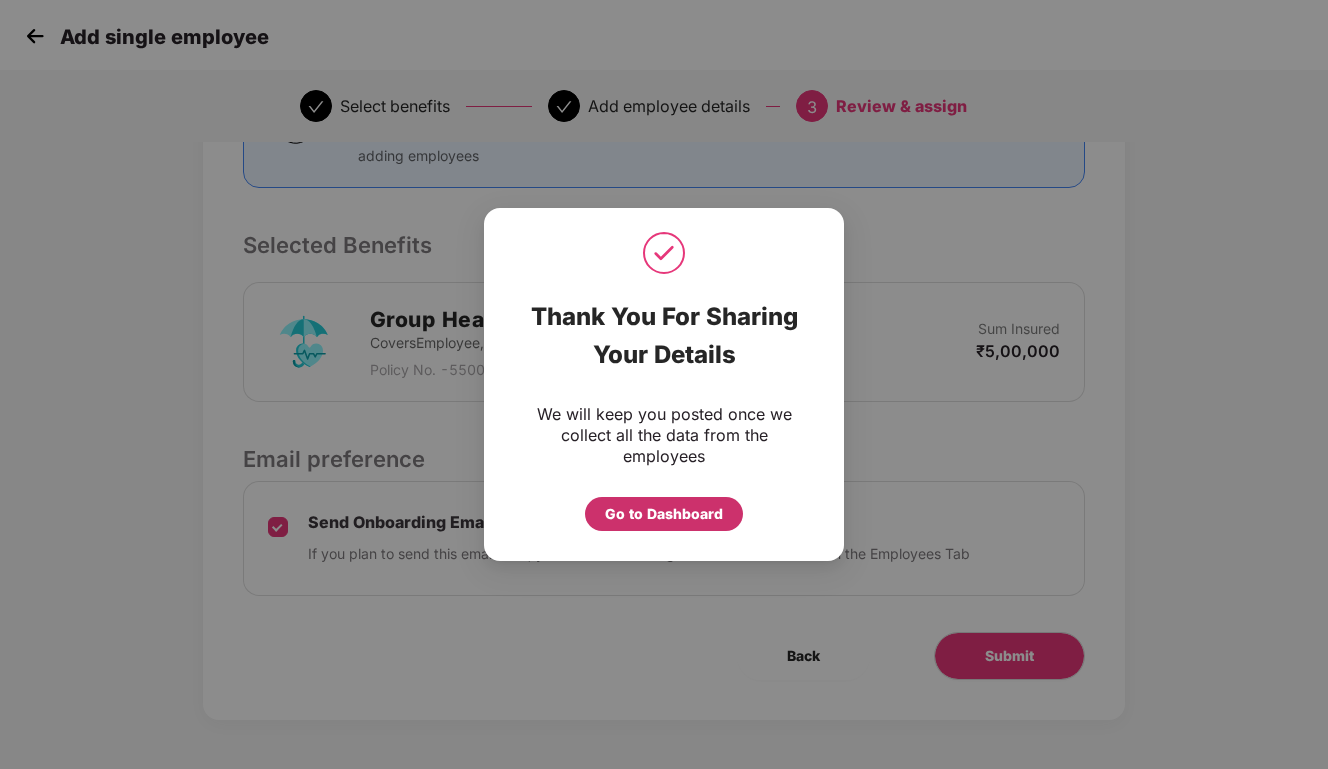 click on "Go to Dashboard" at bounding box center (664, 514) 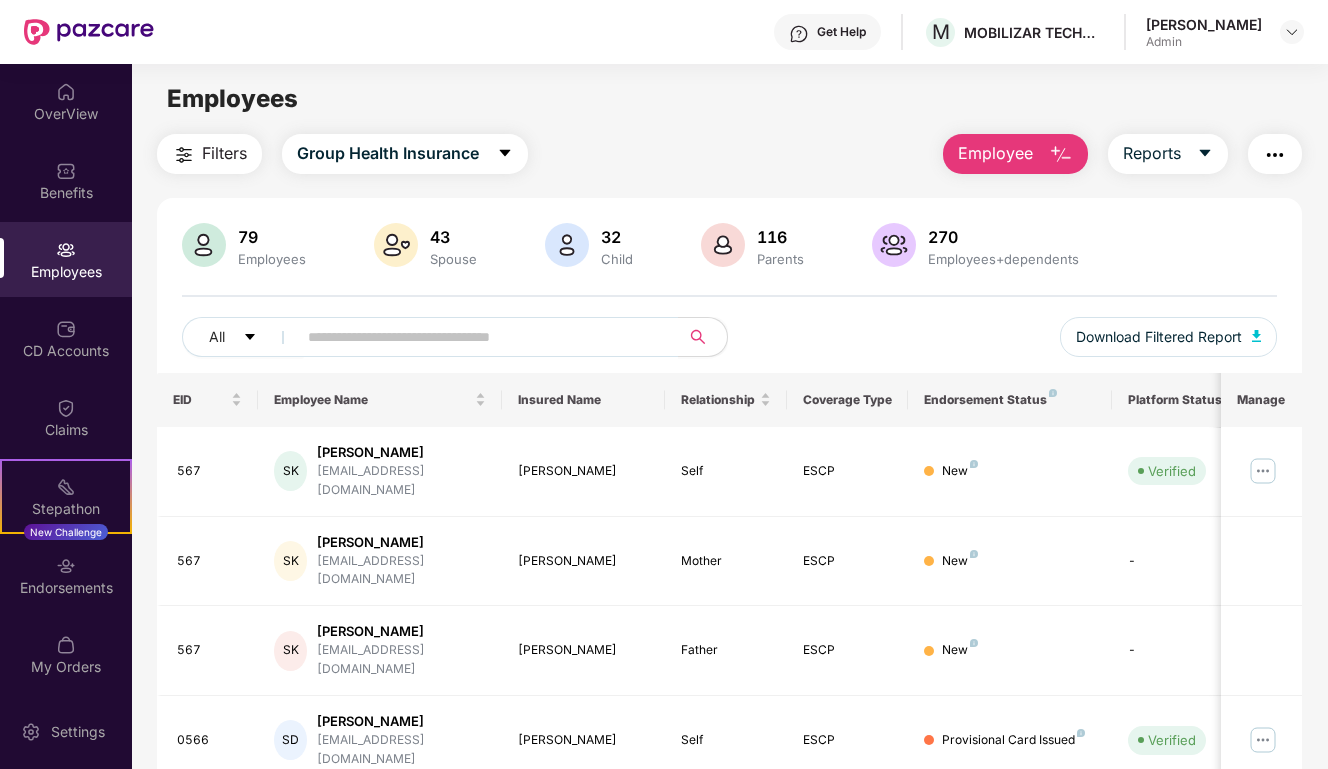 click on "Employee" at bounding box center (995, 153) 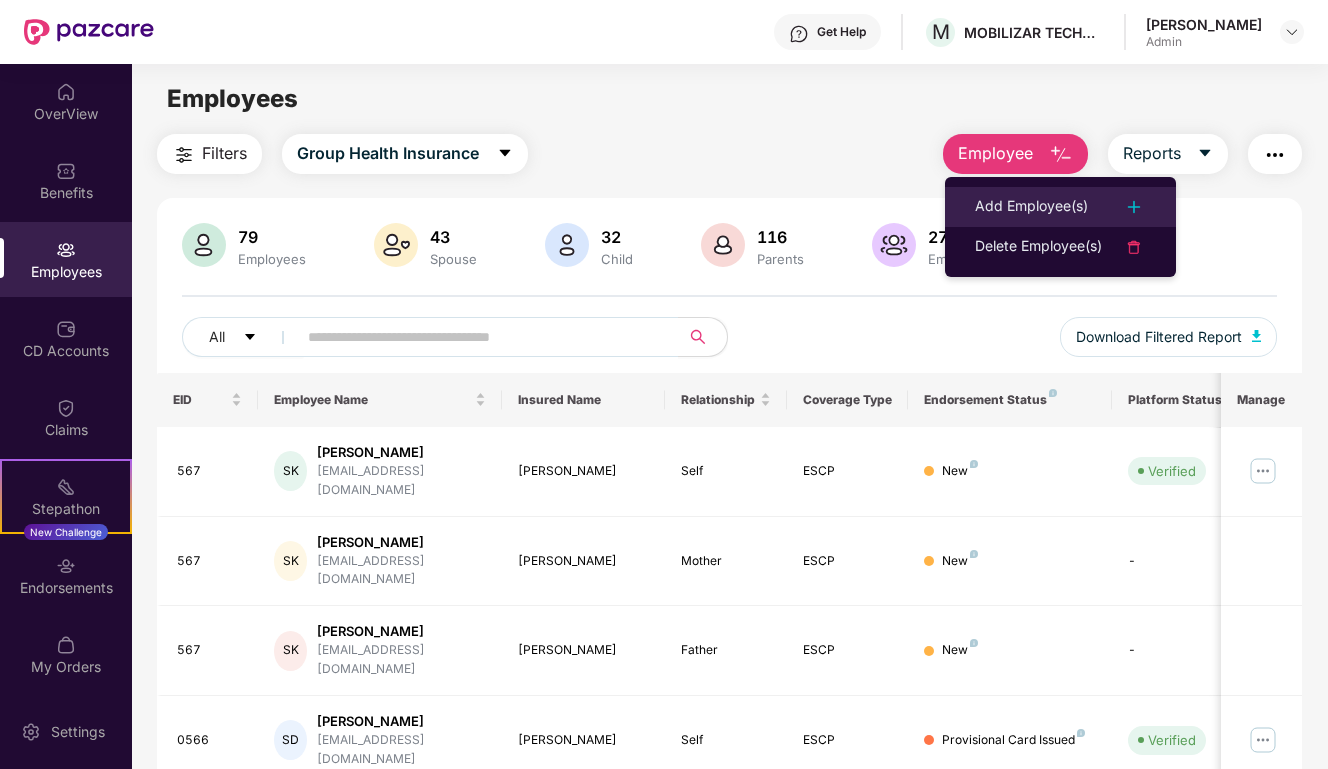 click on "Add Employee(s)" at bounding box center (1060, 207) 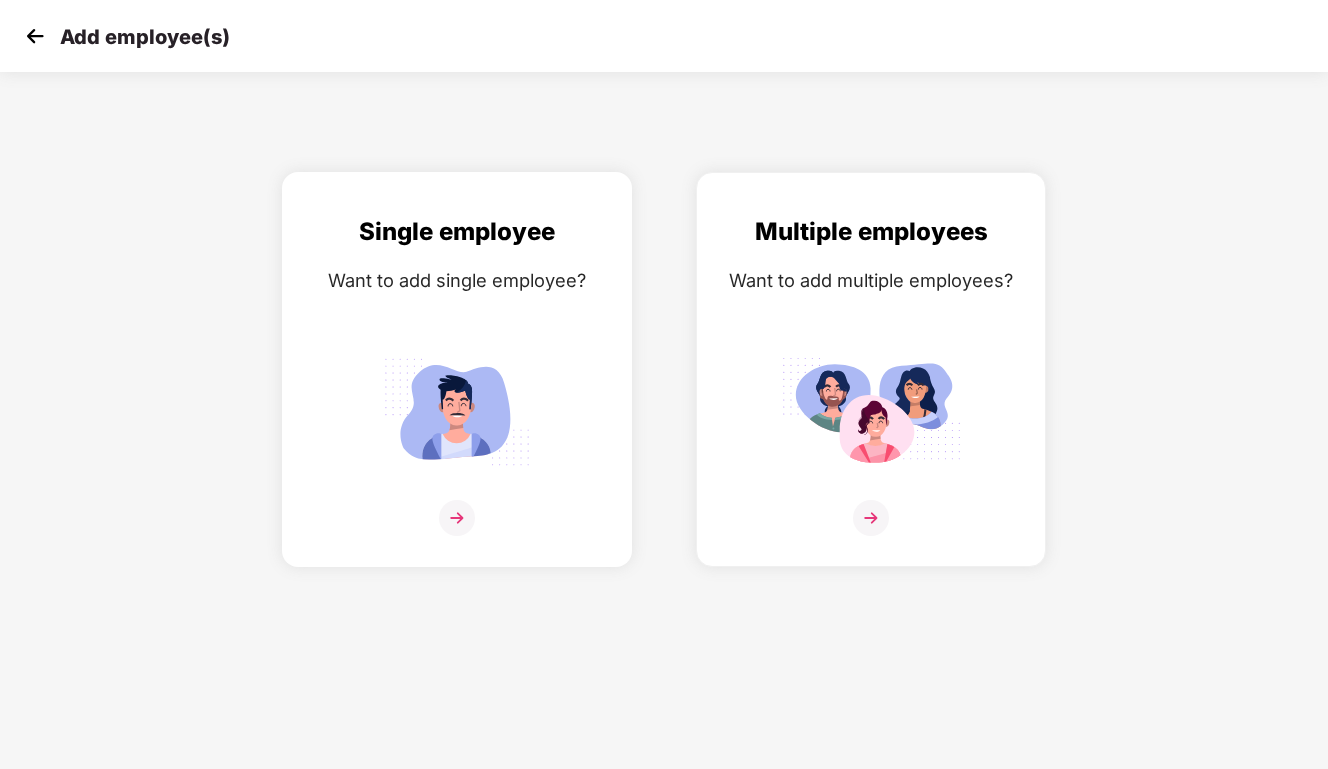 click at bounding box center [457, 518] 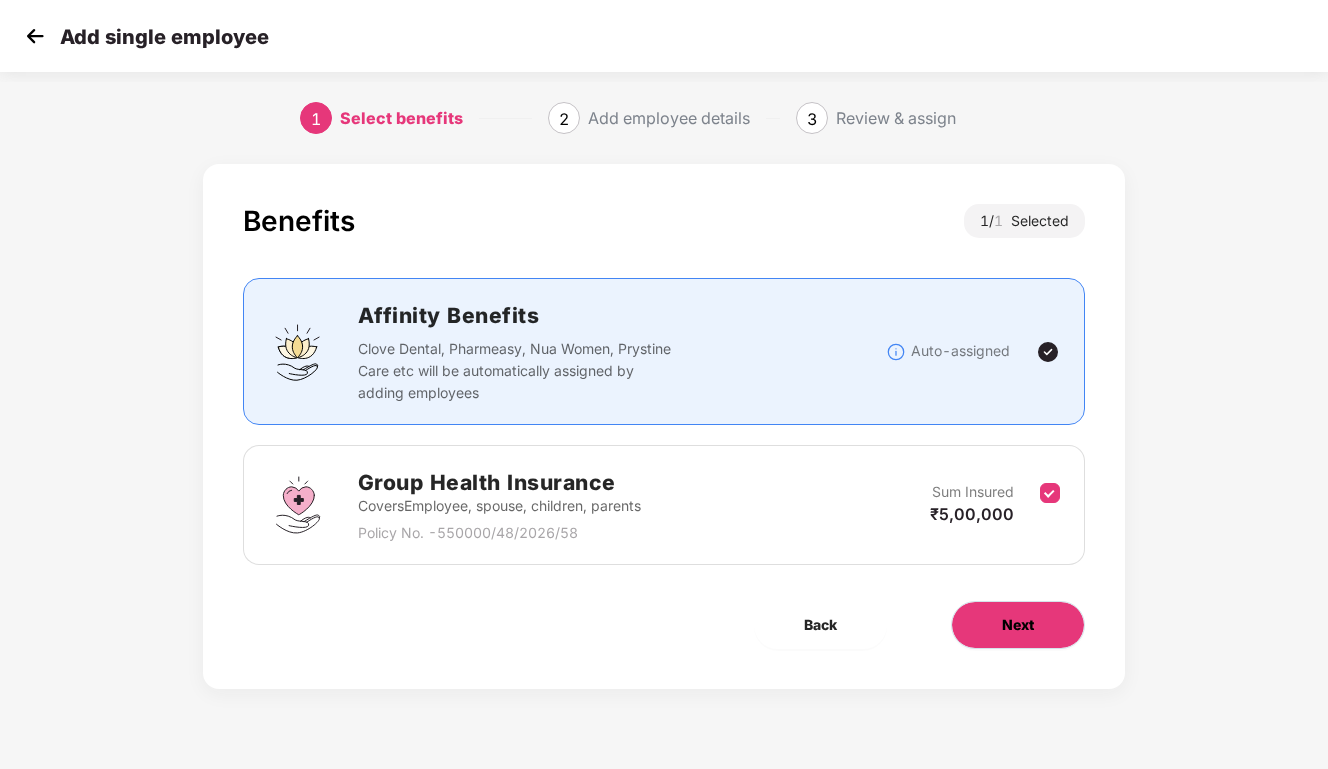 click on "Next" at bounding box center [1018, 625] 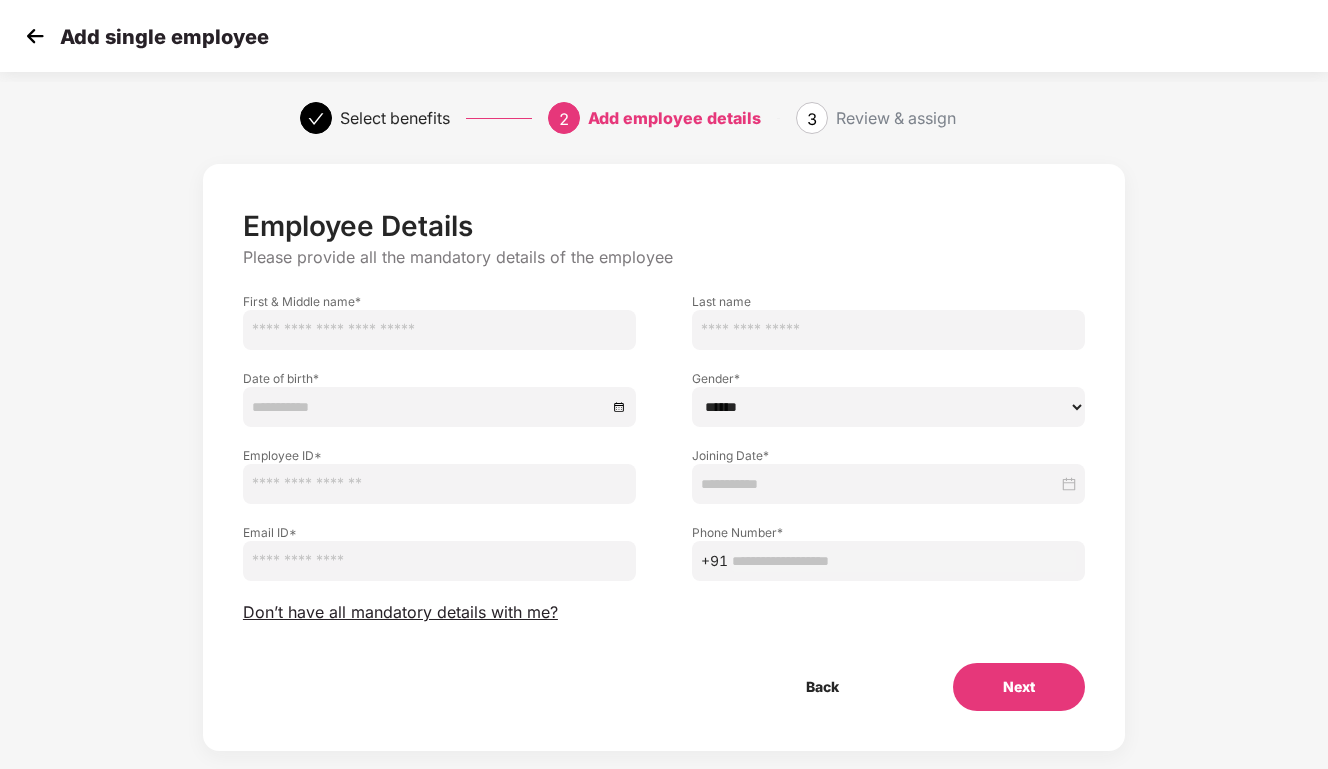 scroll, scrollTop: 32, scrollLeft: 0, axis: vertical 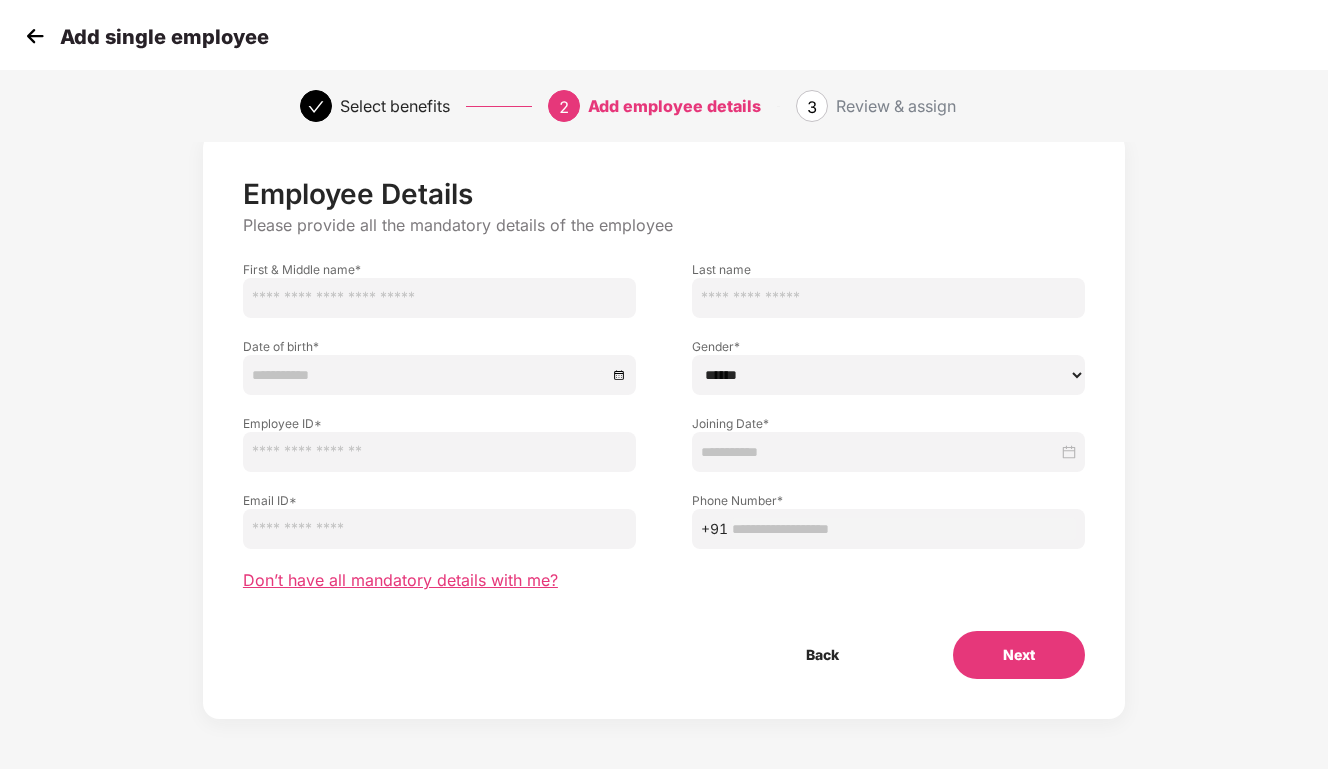 click on "Don’t have all mandatory details with me?" at bounding box center (400, 580) 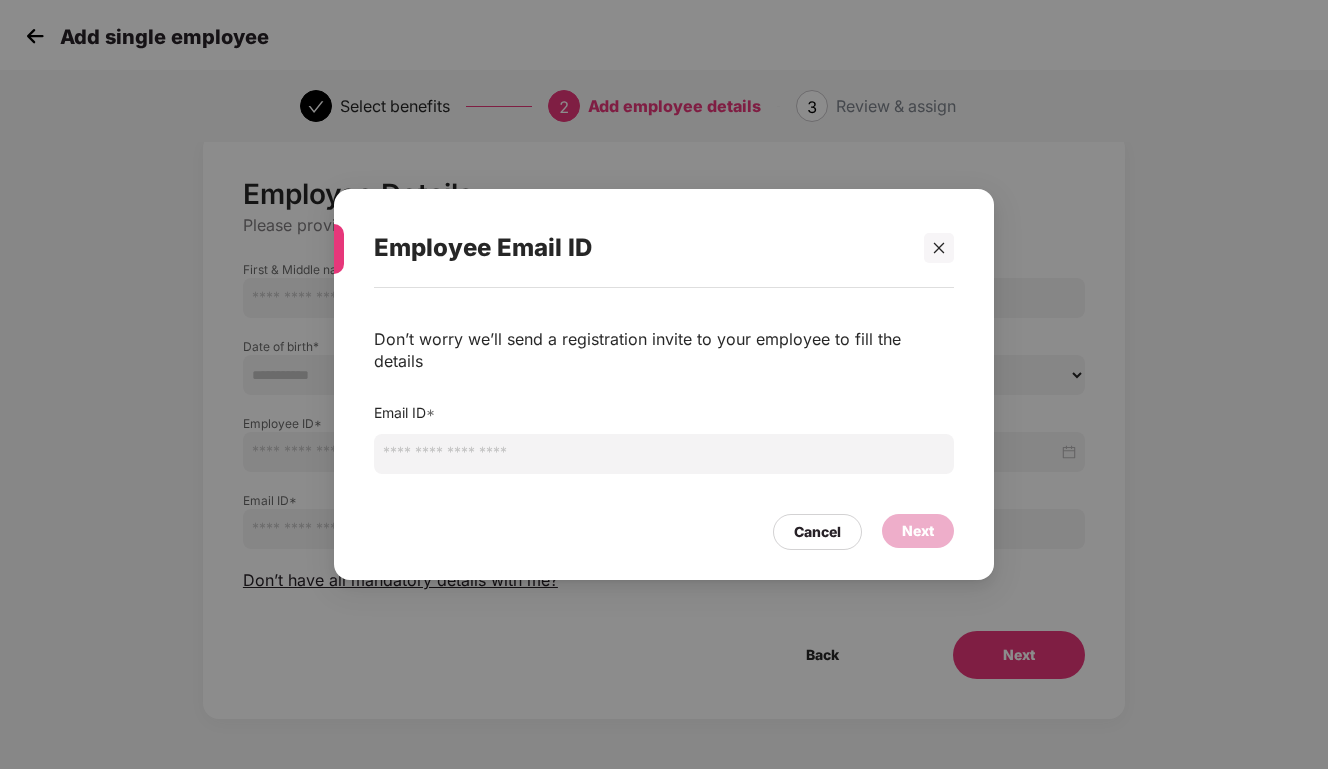 click at bounding box center [664, 454] 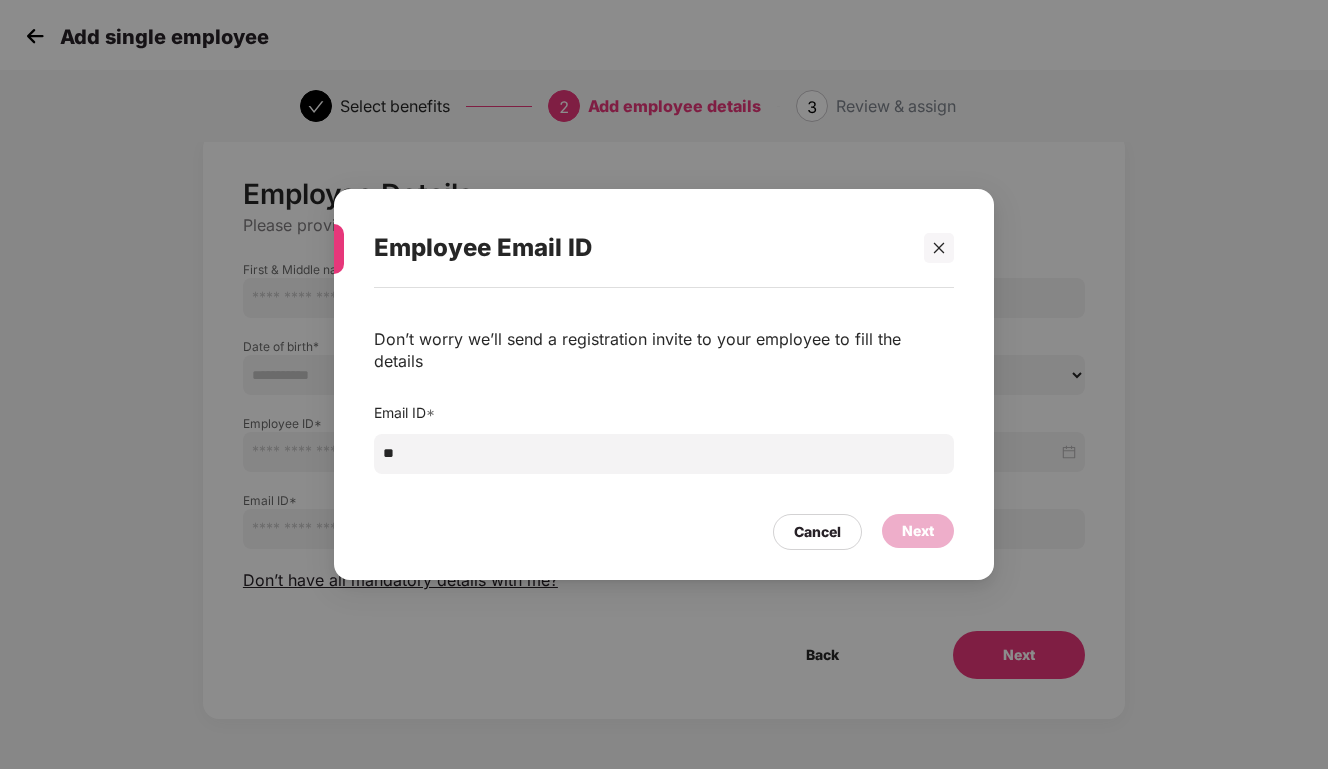 type on "*" 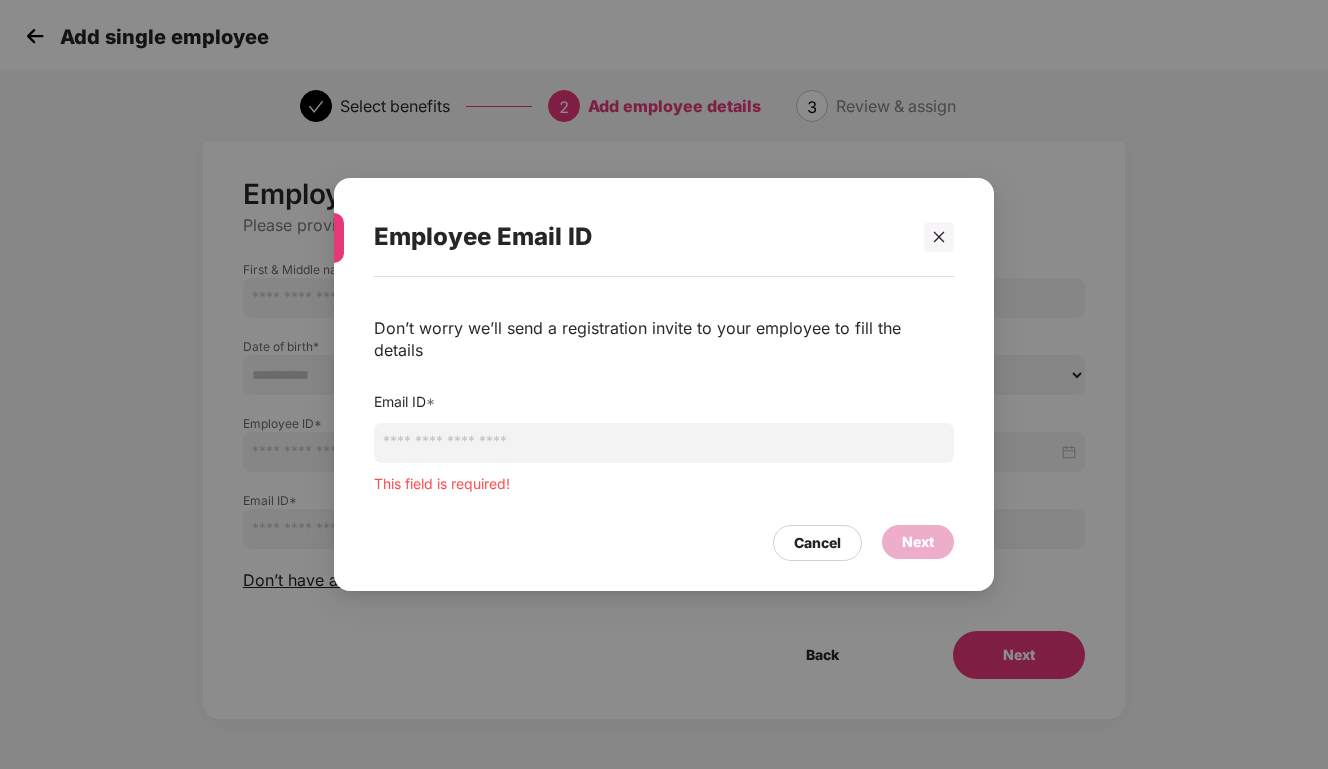 paste on "**********" 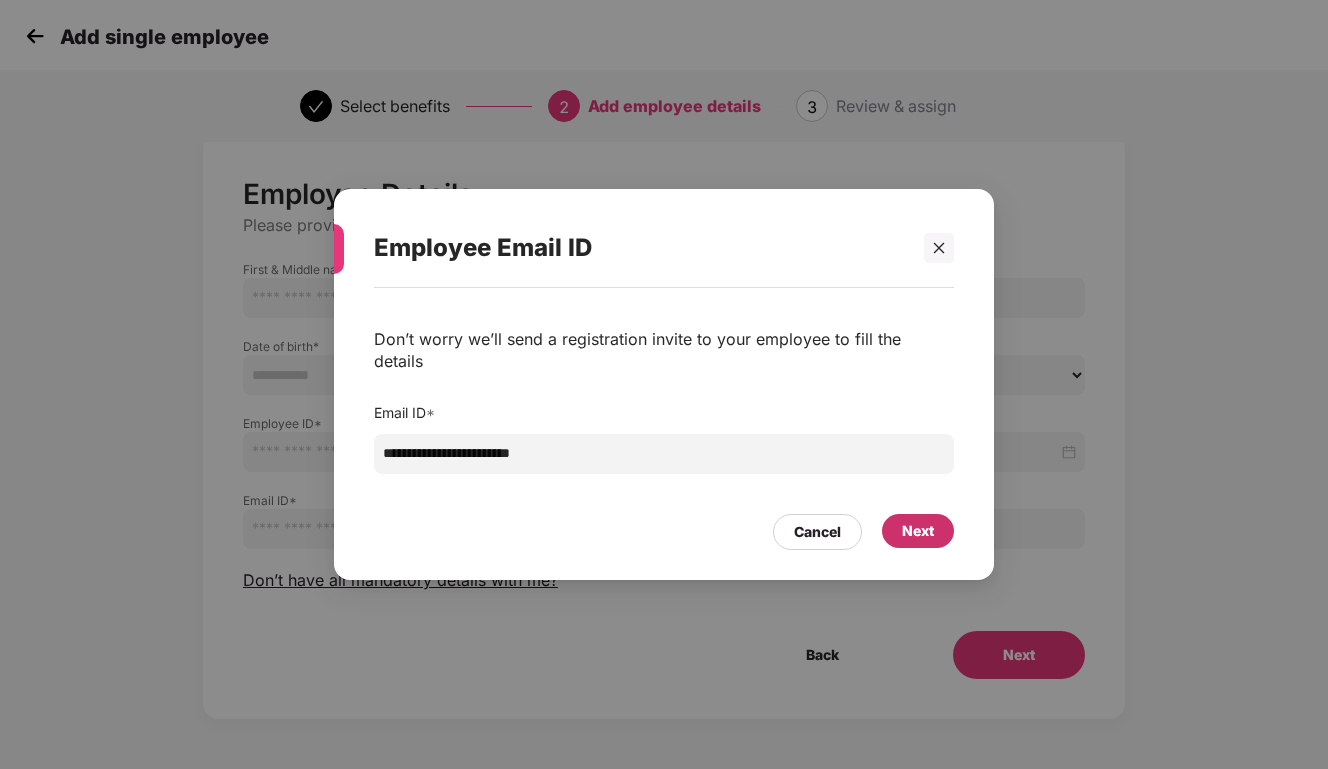 type on "**********" 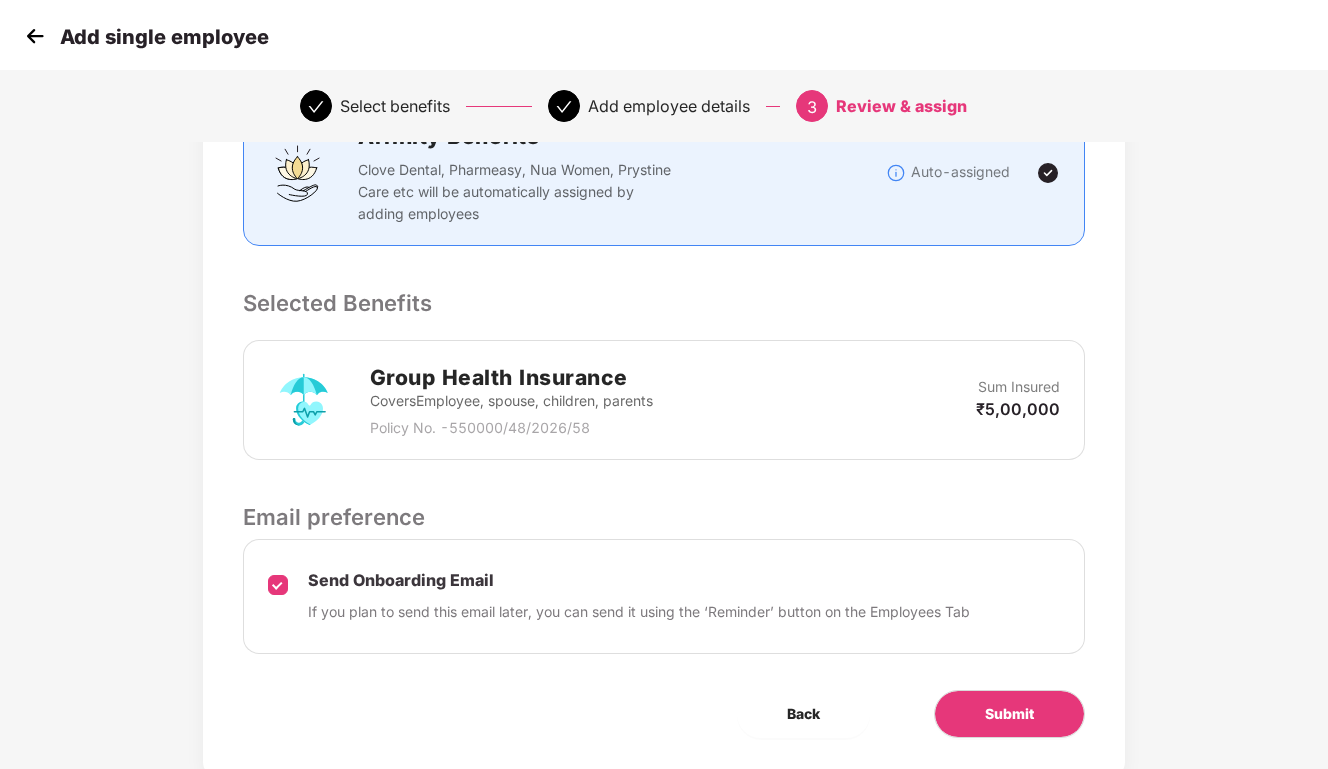 scroll, scrollTop: 369, scrollLeft: 0, axis: vertical 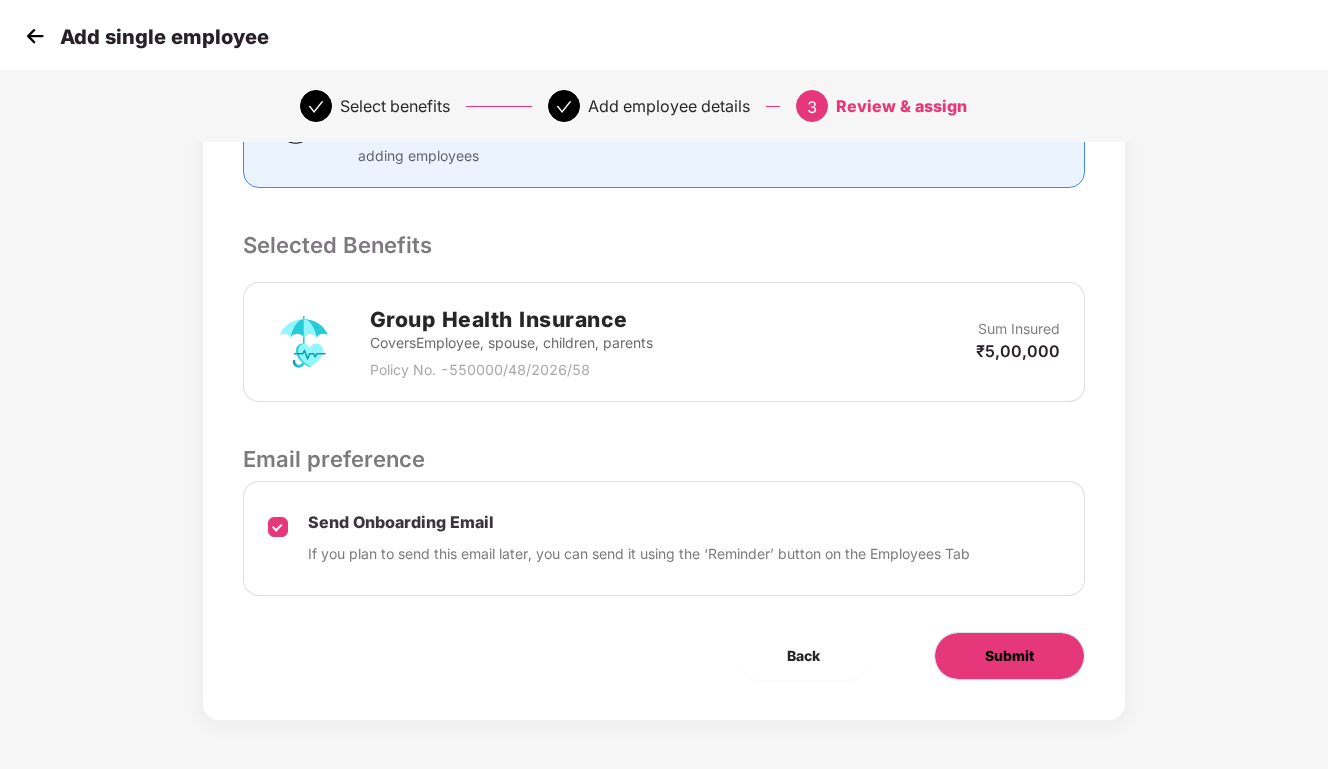 click on "Submit" at bounding box center (1009, 656) 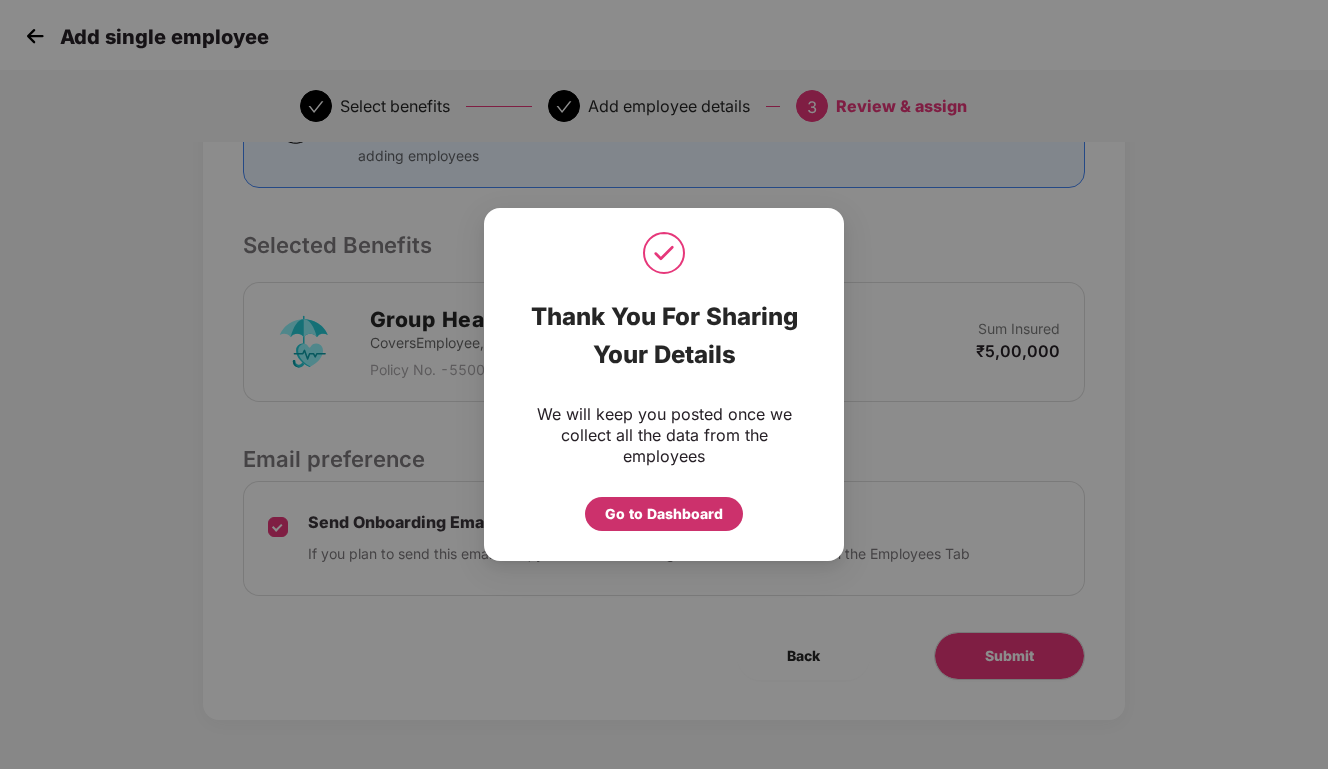 click on "Go to Dashboard" at bounding box center [664, 514] 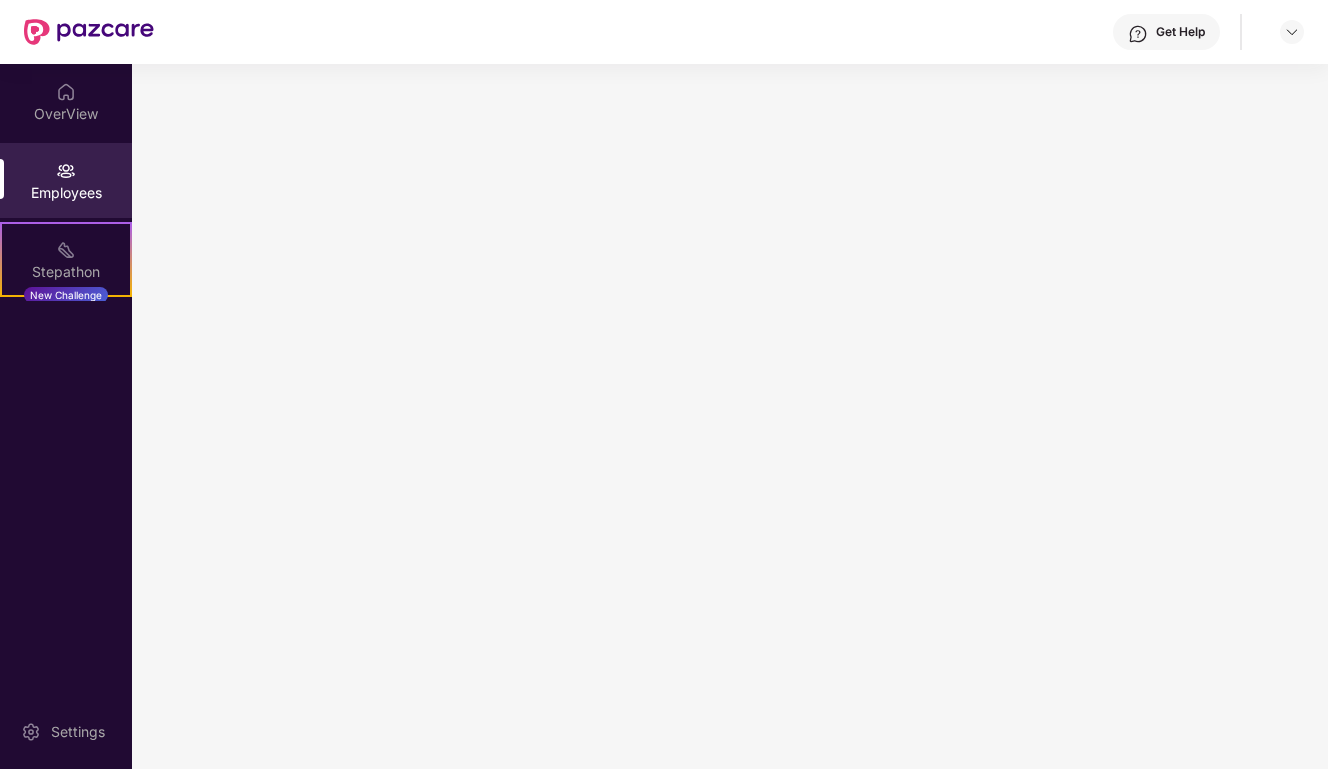 scroll, scrollTop: 0, scrollLeft: 0, axis: both 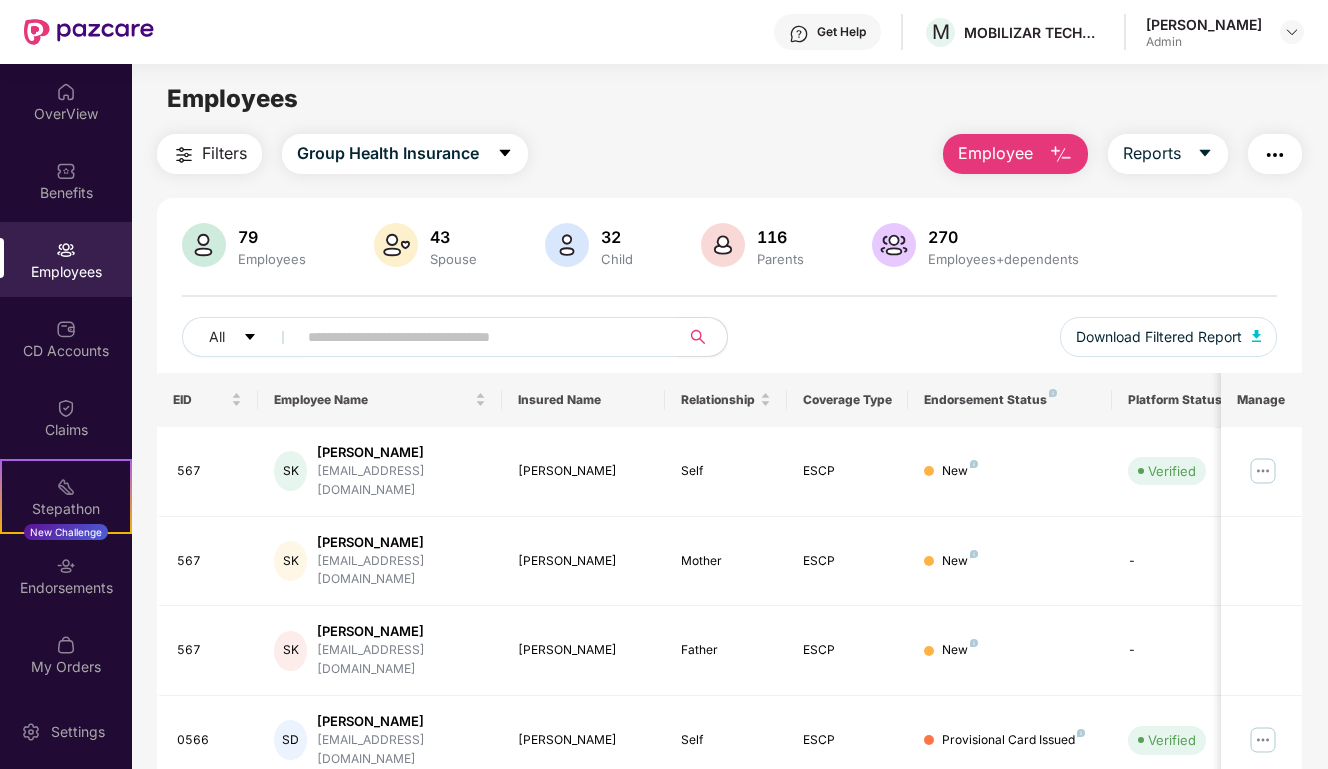 click on "Employee" at bounding box center (995, 153) 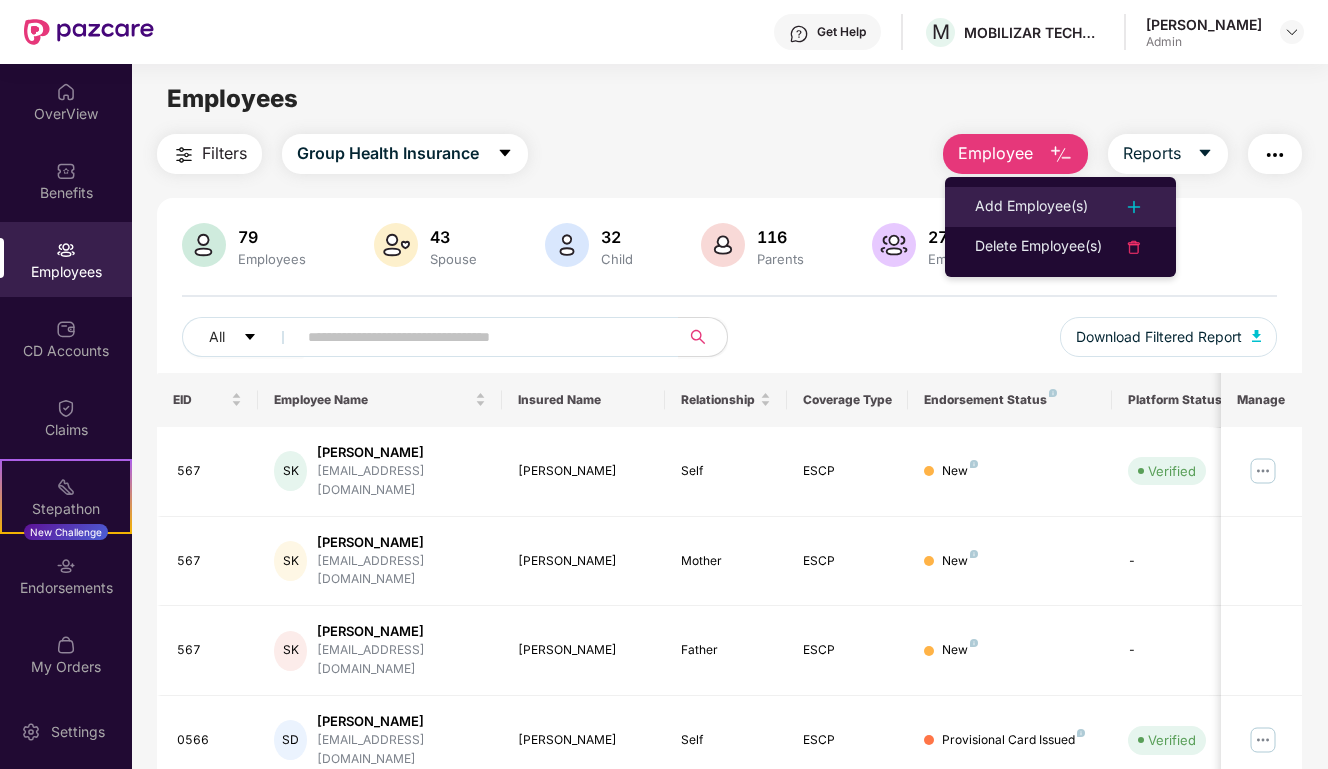 click on "Add Employee(s)" at bounding box center (1031, 207) 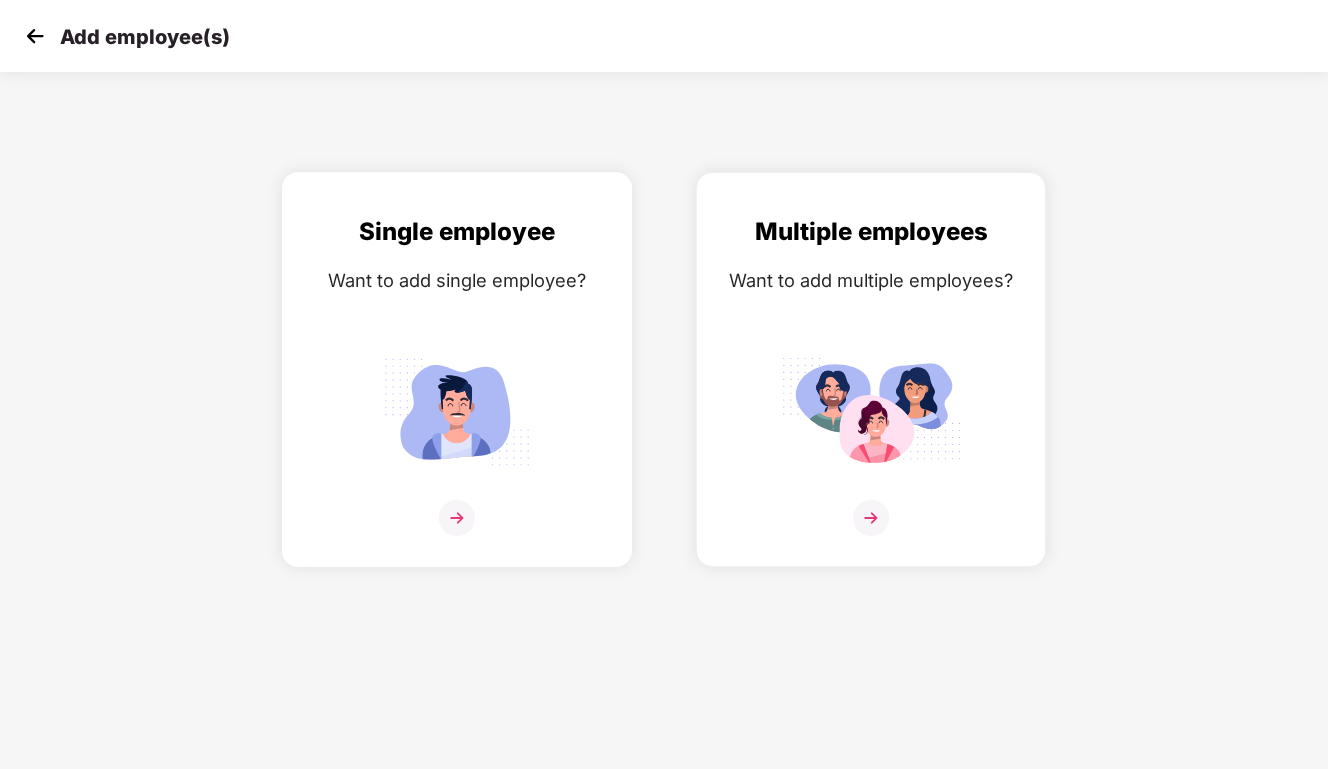 click at bounding box center [457, 518] 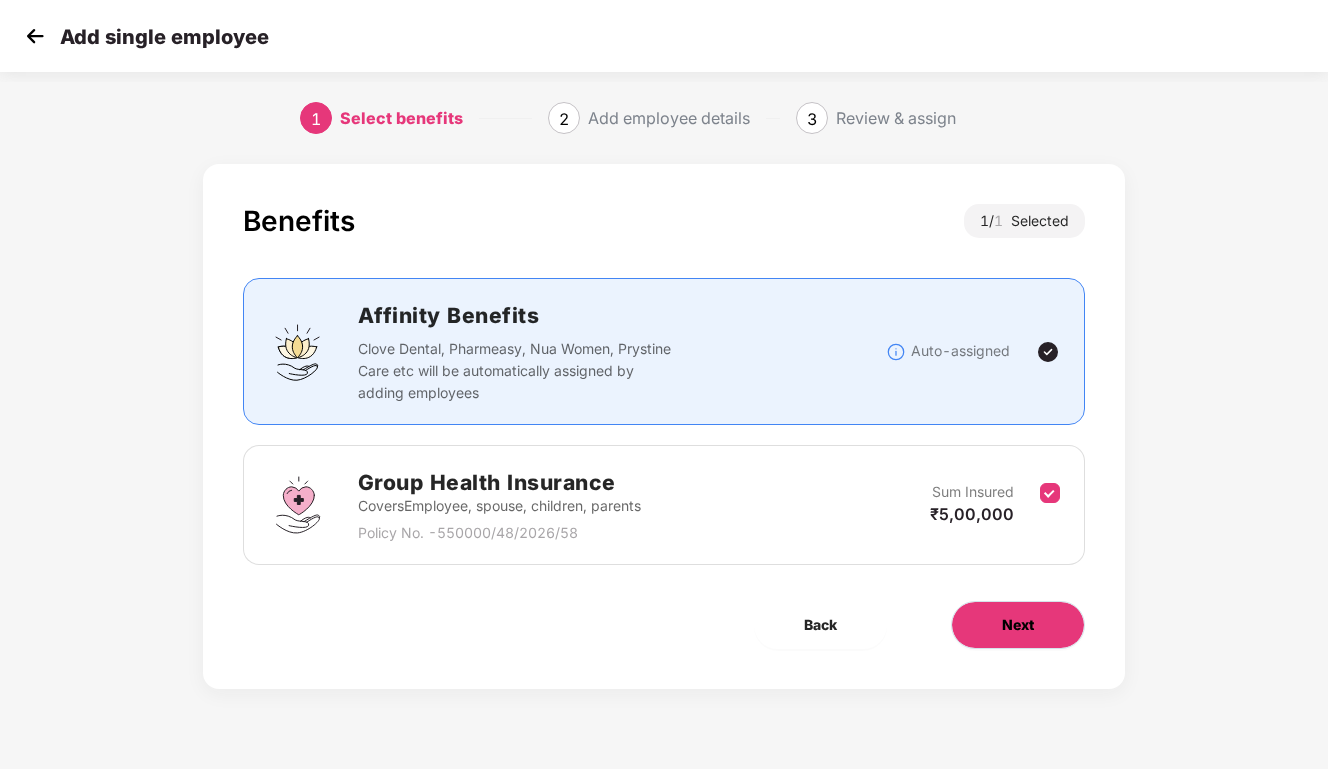 click on "Next" at bounding box center [1018, 625] 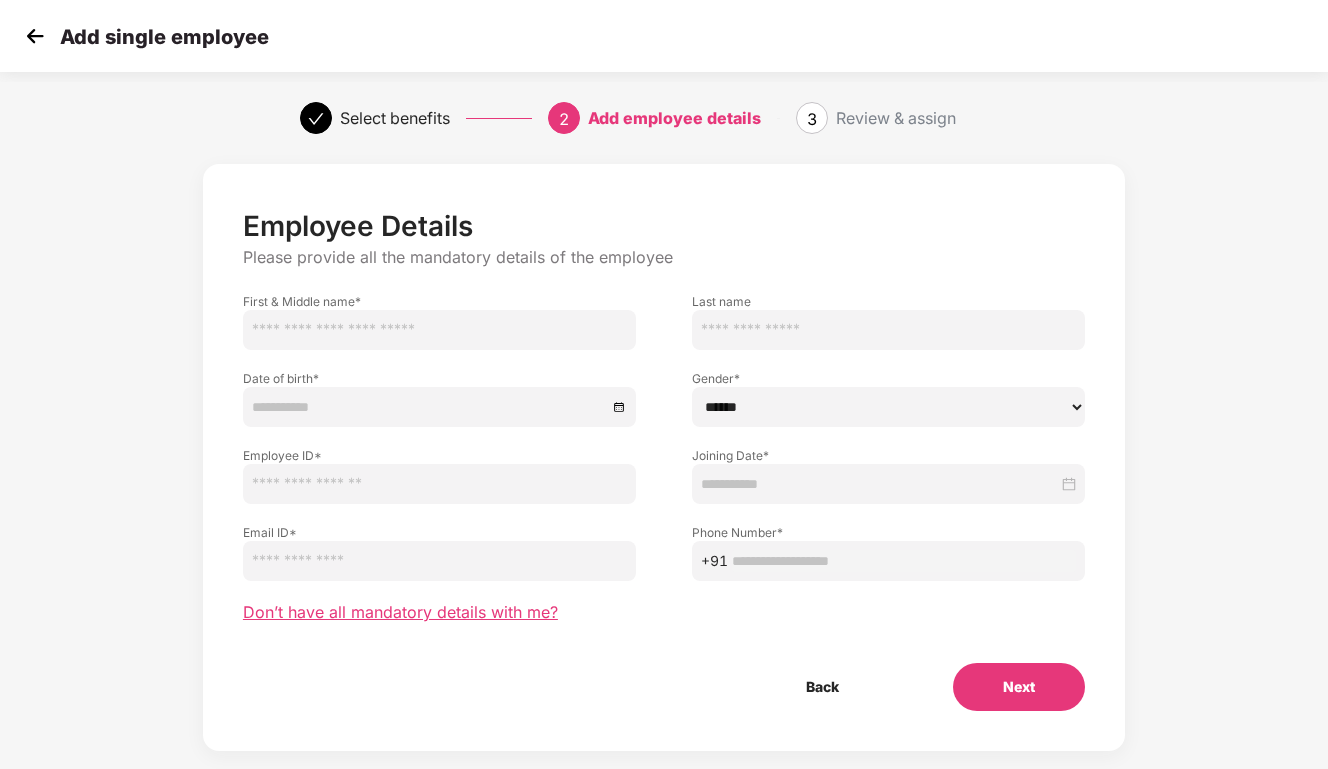click on "Don’t have all mandatory details with me?" at bounding box center (400, 612) 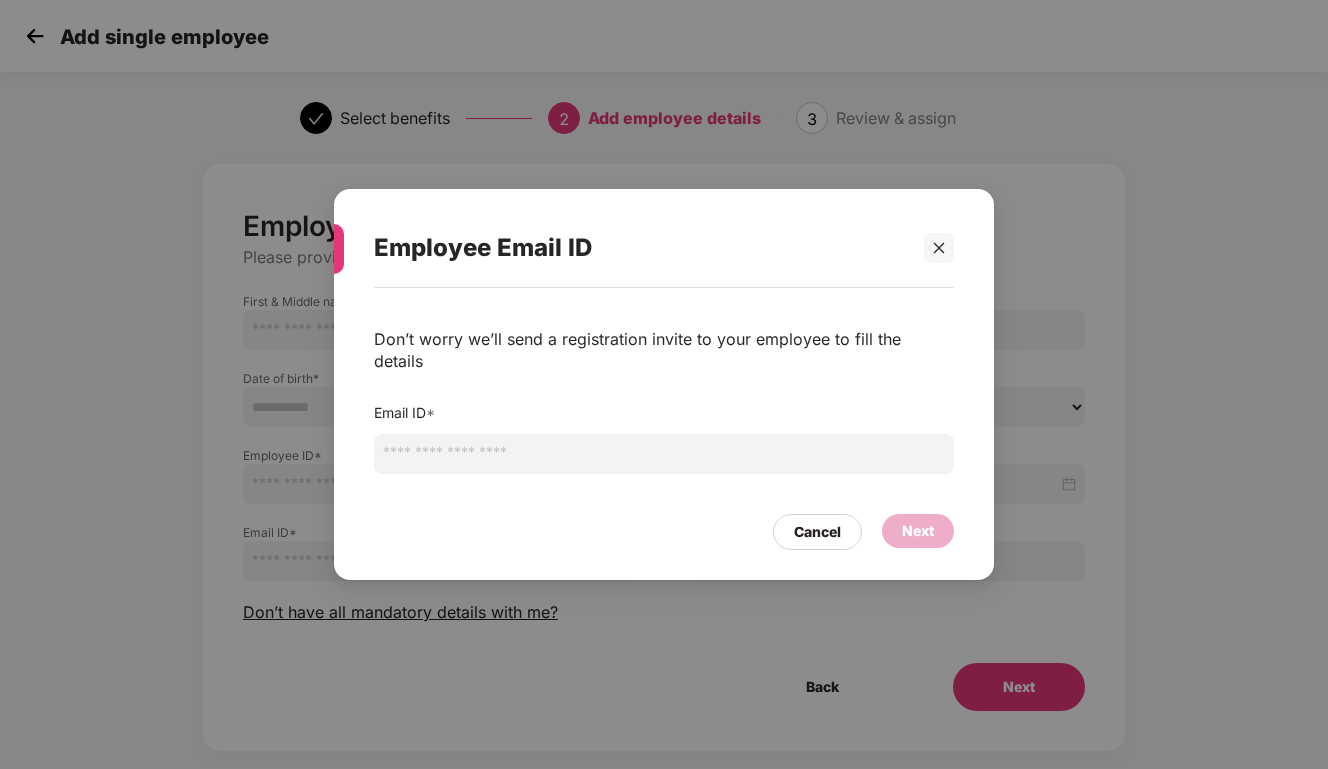 click at bounding box center (664, 454) 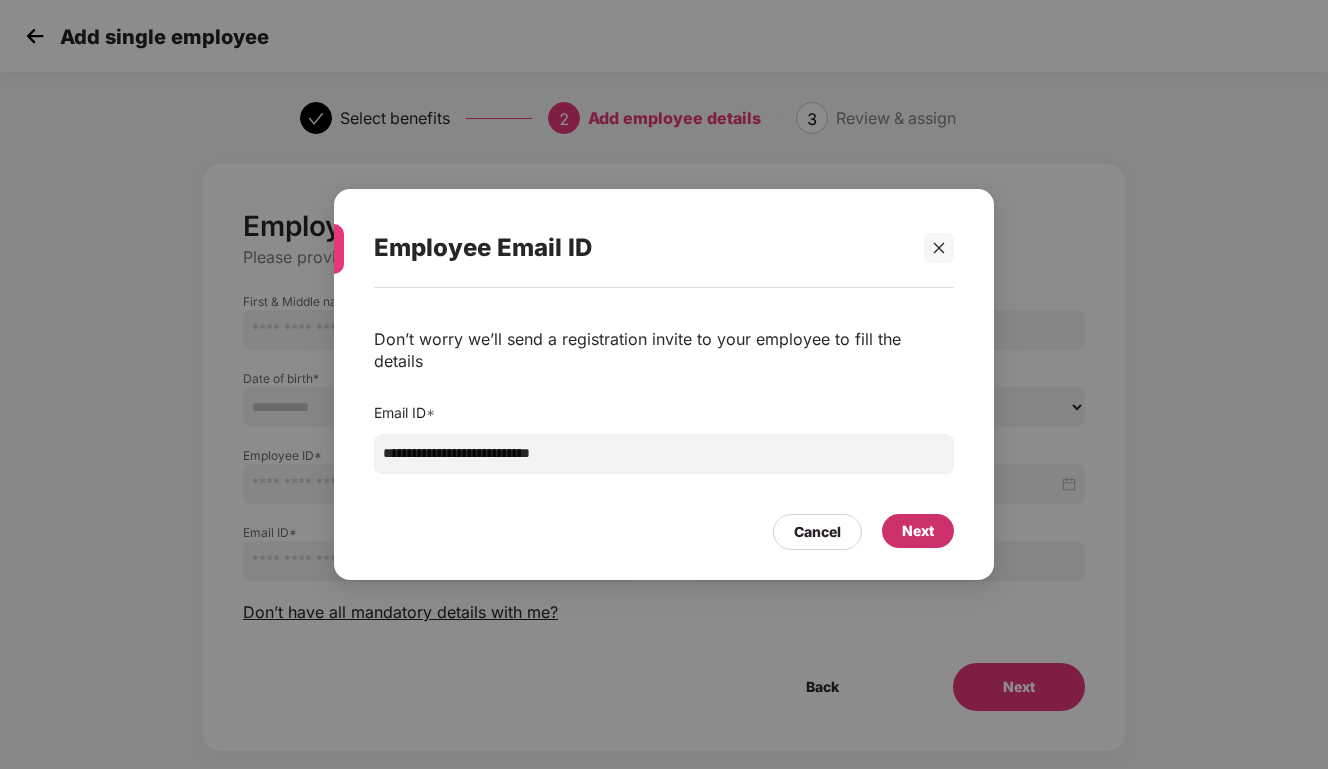 type on "**********" 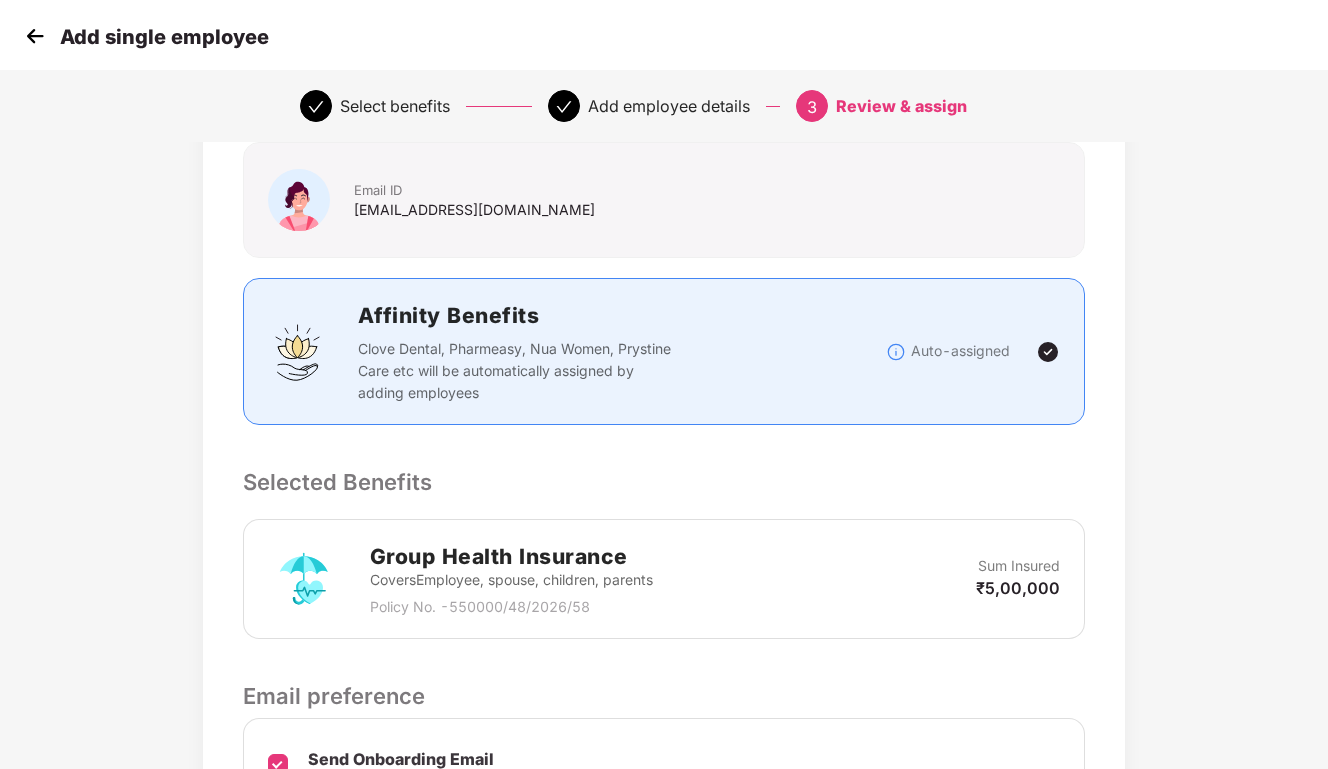 scroll, scrollTop: 369, scrollLeft: 0, axis: vertical 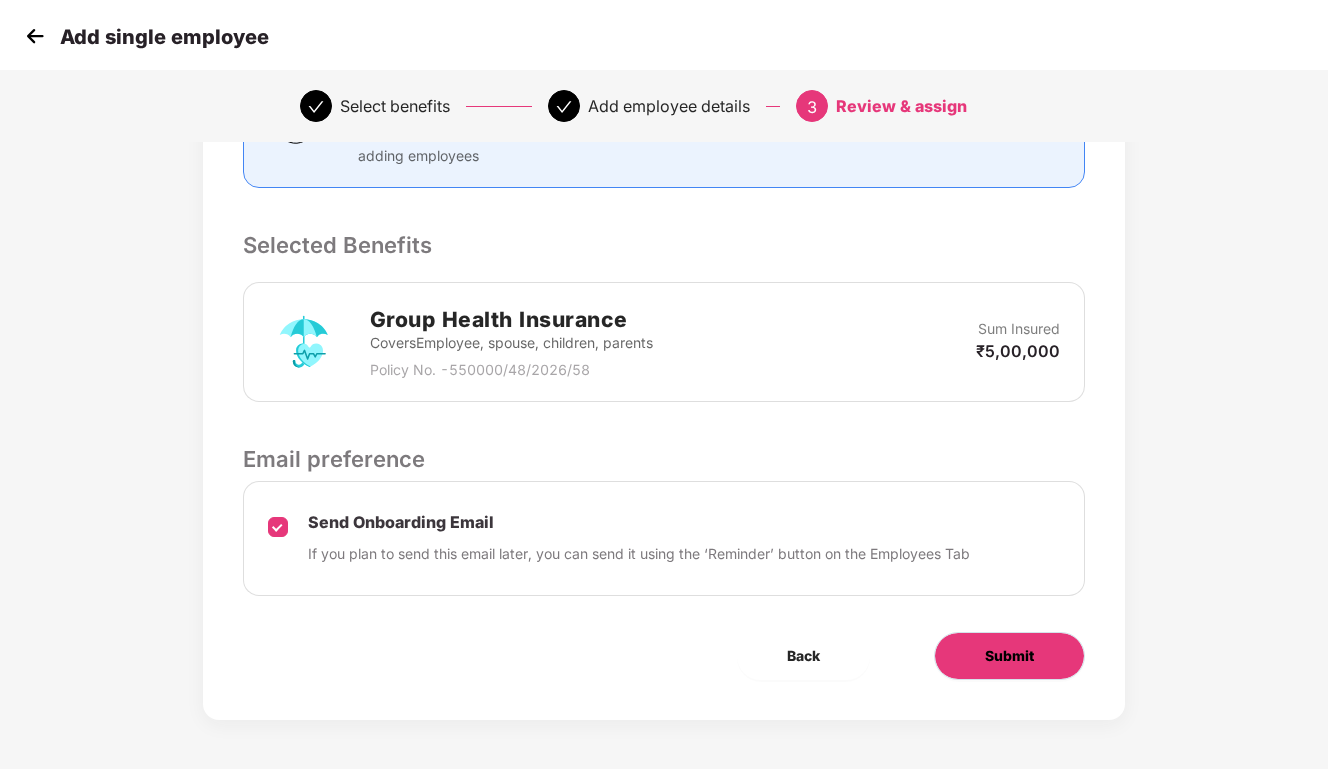 click on "Submit" at bounding box center (1009, 656) 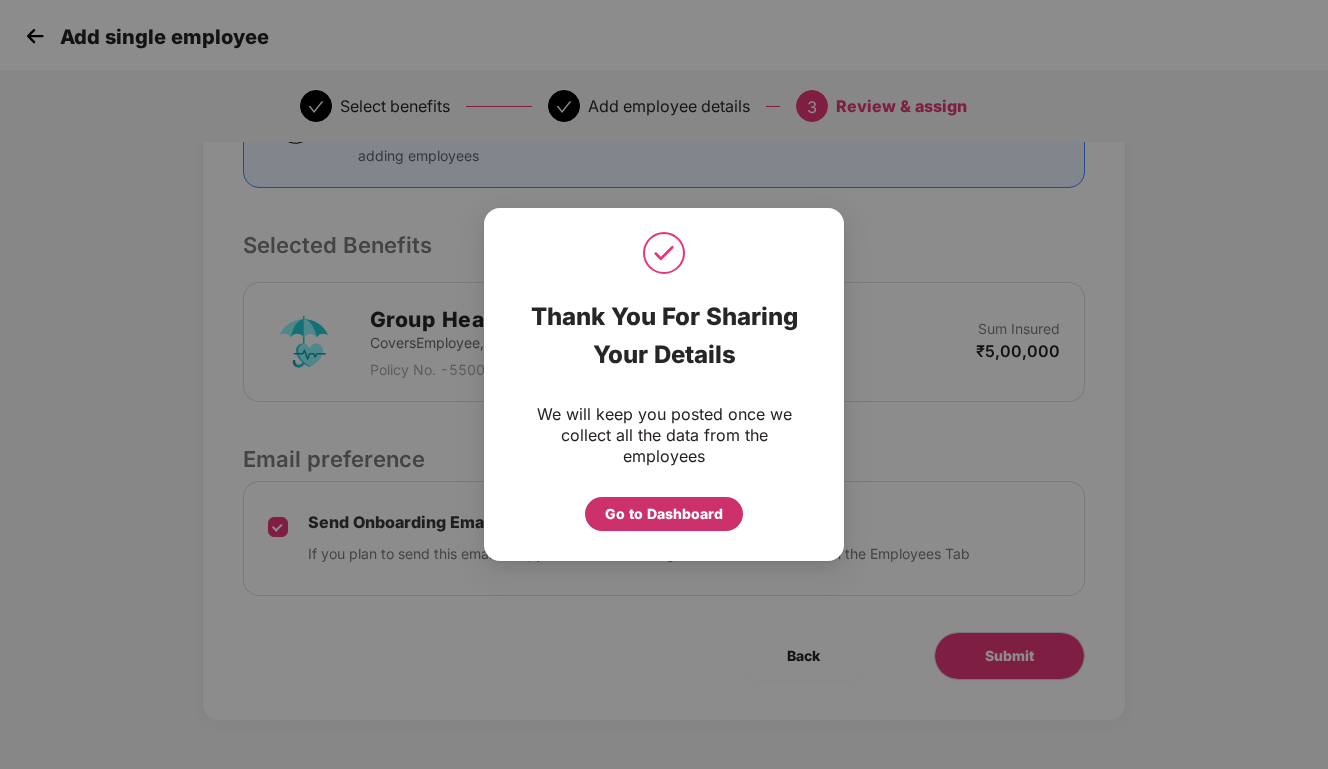 click on "Go to Dashboard" at bounding box center (664, 514) 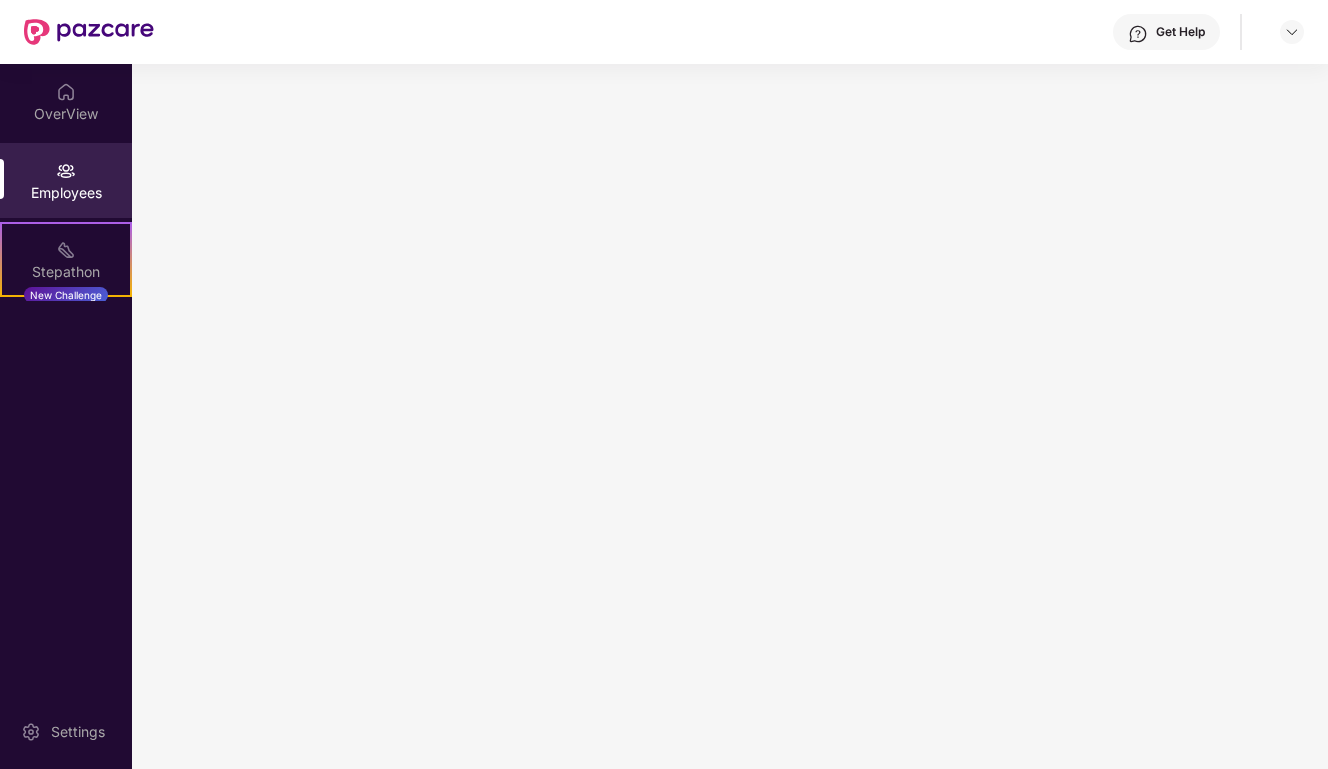 scroll, scrollTop: 0, scrollLeft: 0, axis: both 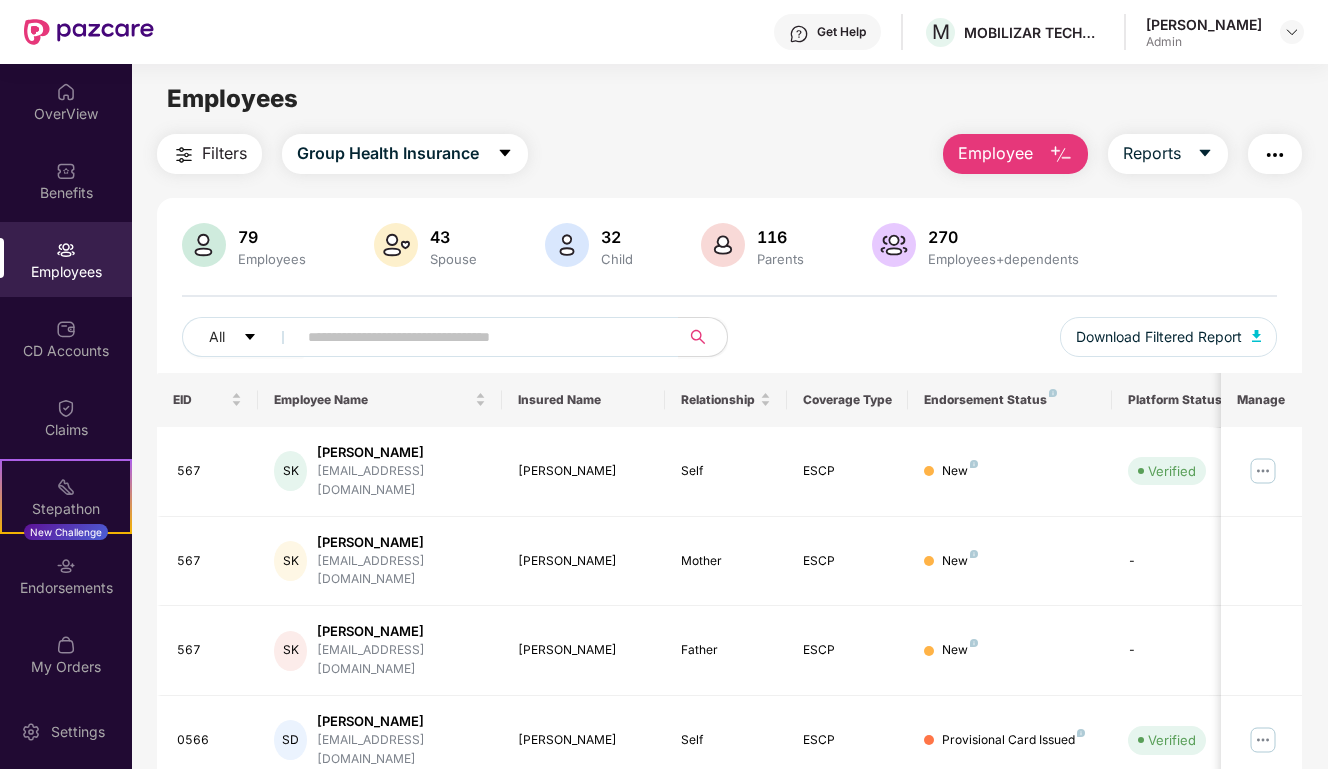 click on "Employee" at bounding box center [995, 153] 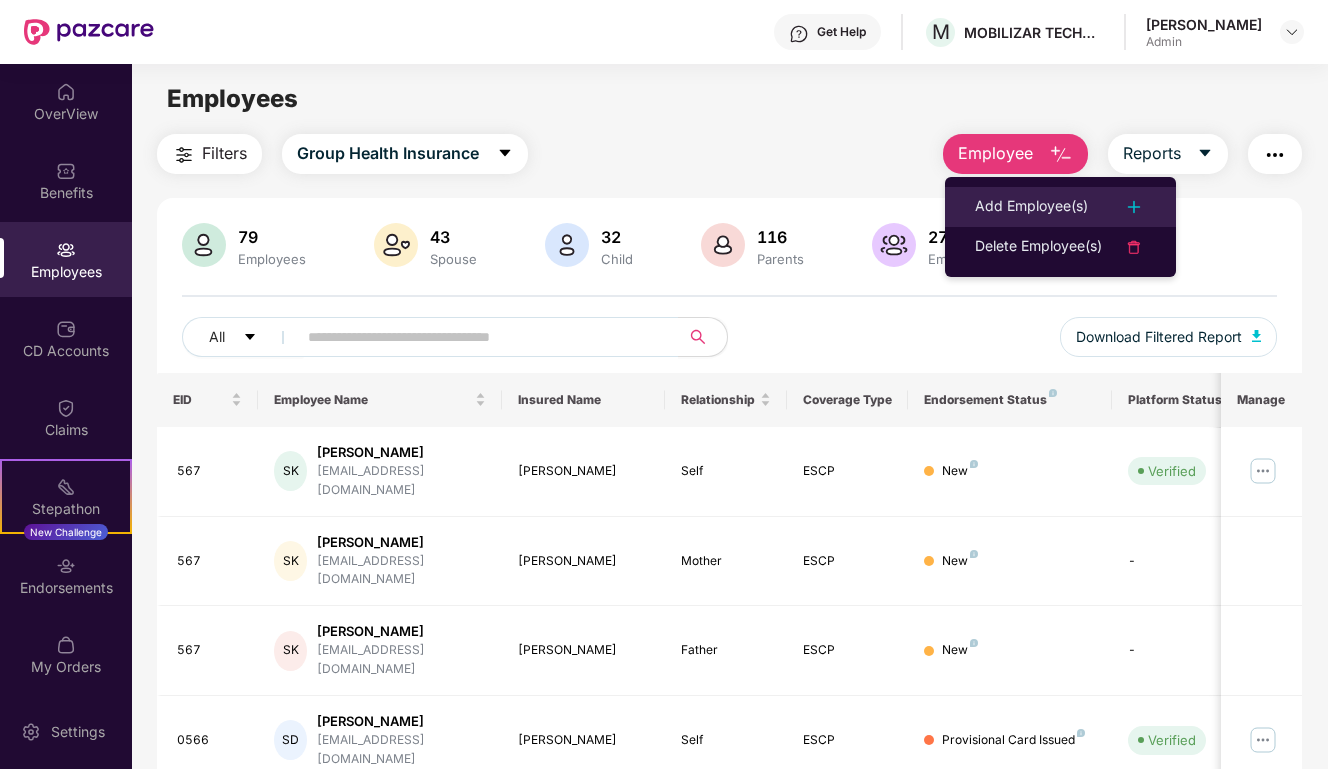 click on "Add Employee(s)" at bounding box center (1031, 207) 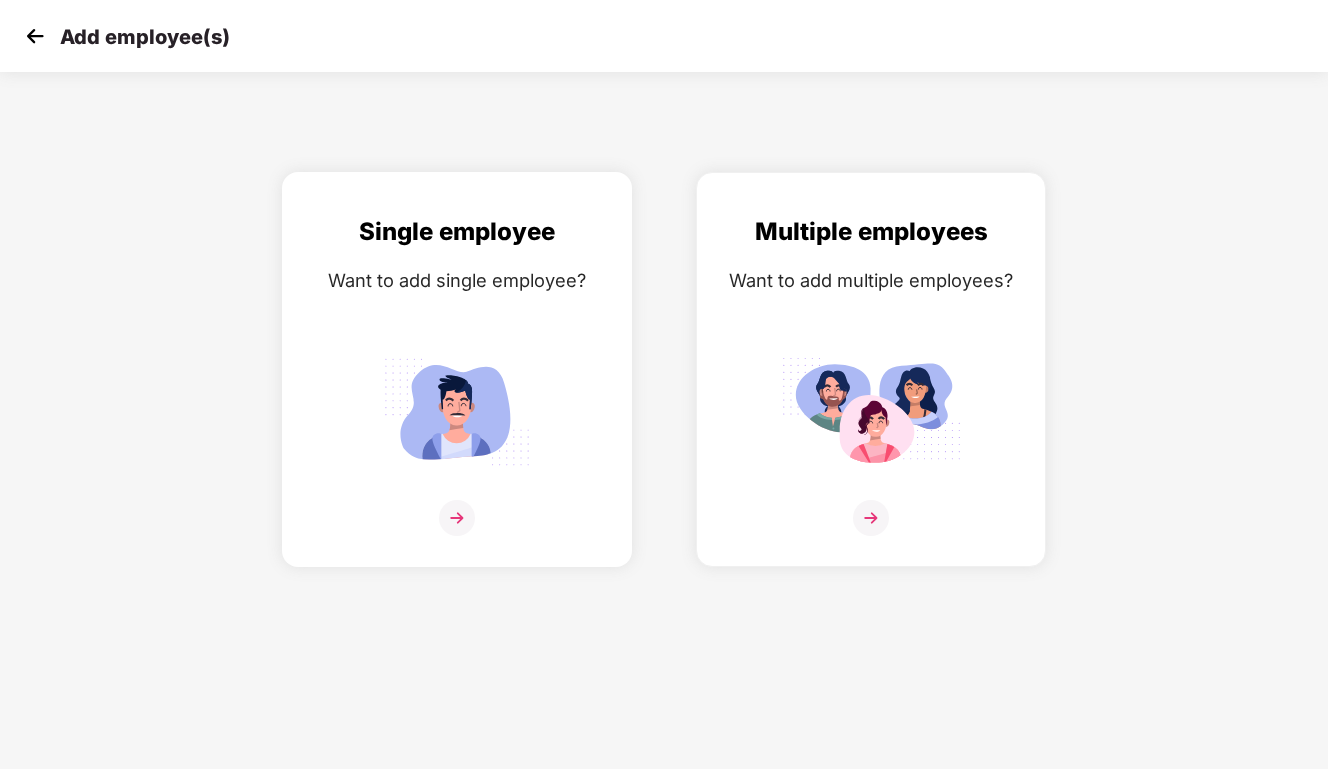 click at bounding box center [457, 518] 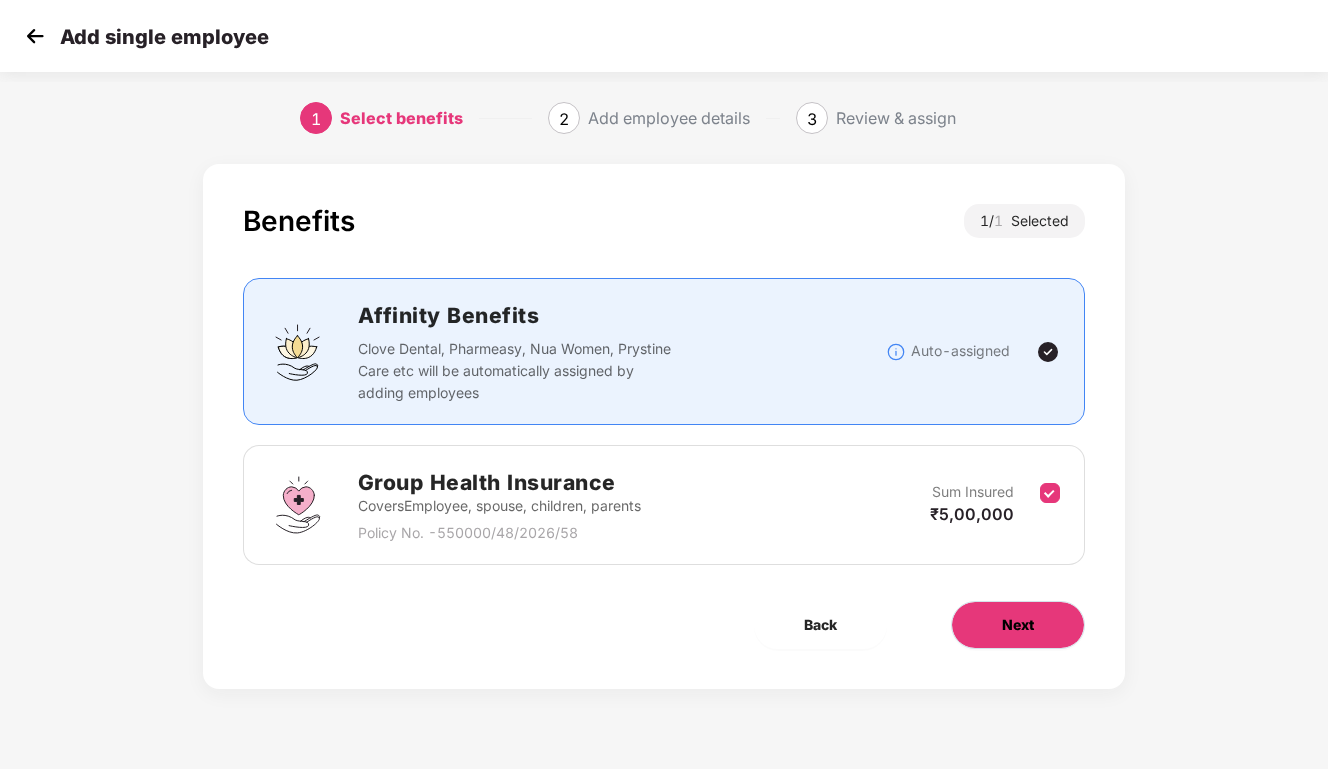 click on "Next" at bounding box center (1018, 625) 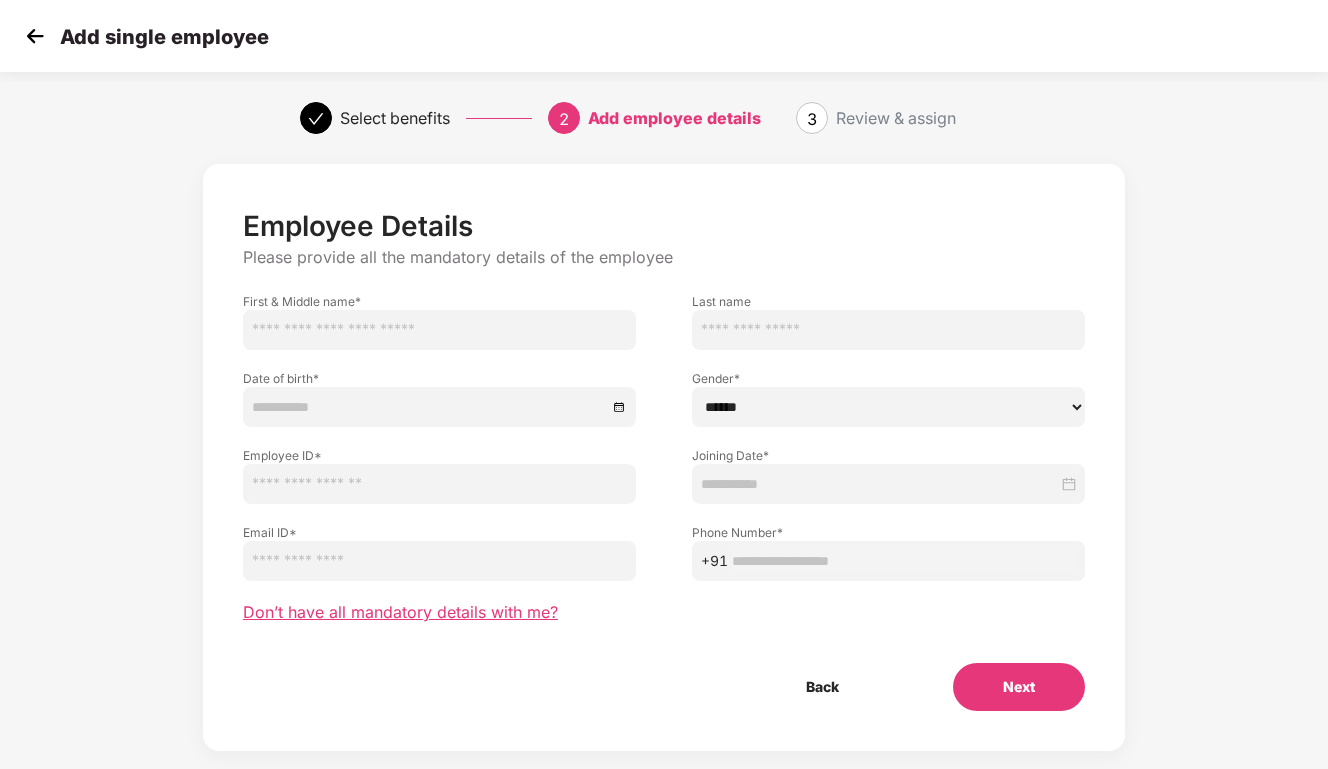 click on "Don’t have all mandatory details with me?" at bounding box center [400, 612] 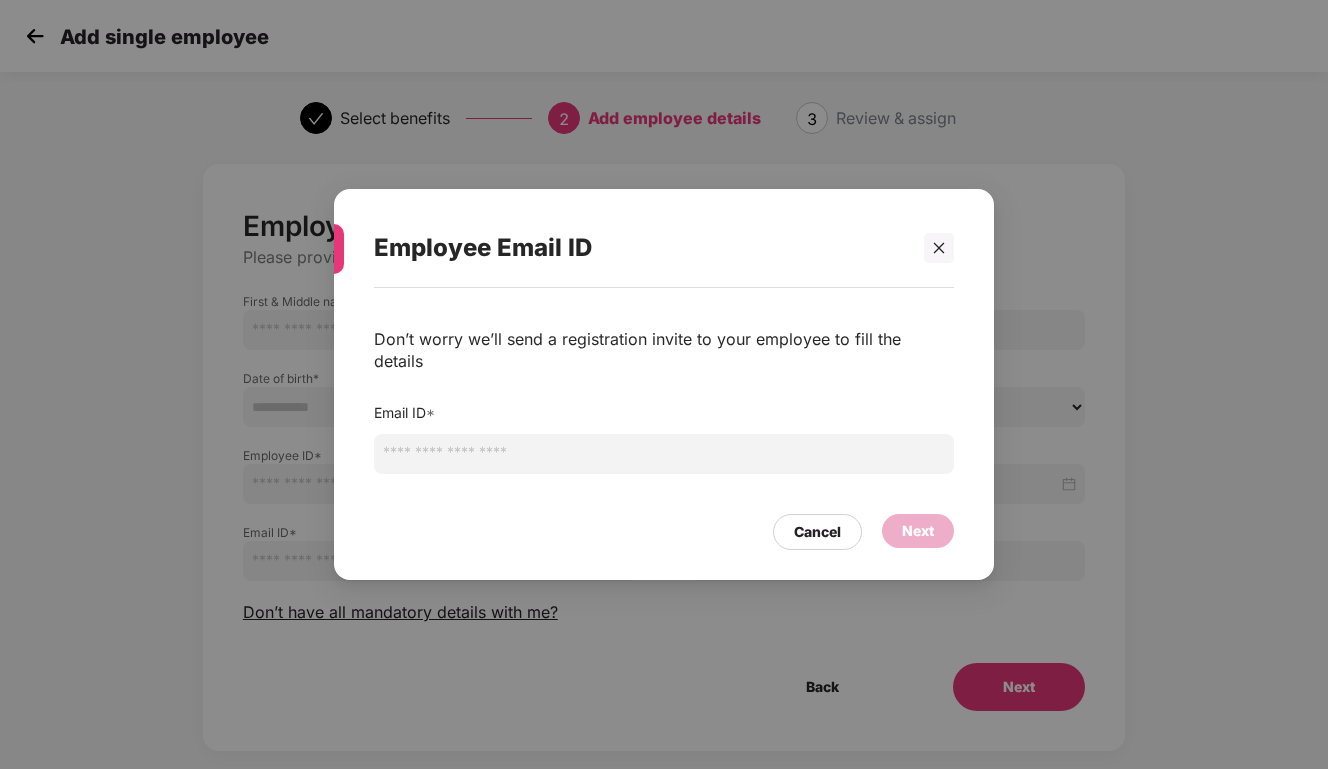 click at bounding box center [664, 454] 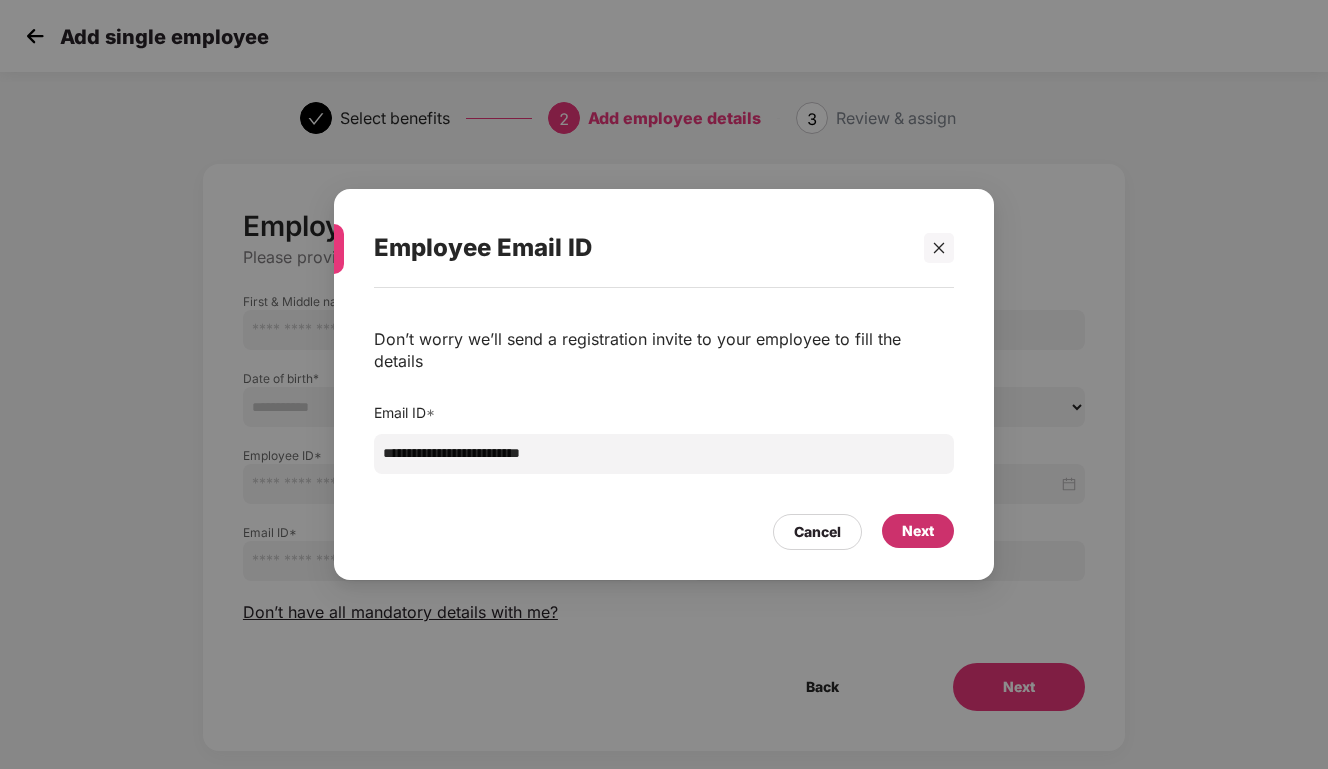 type on "**********" 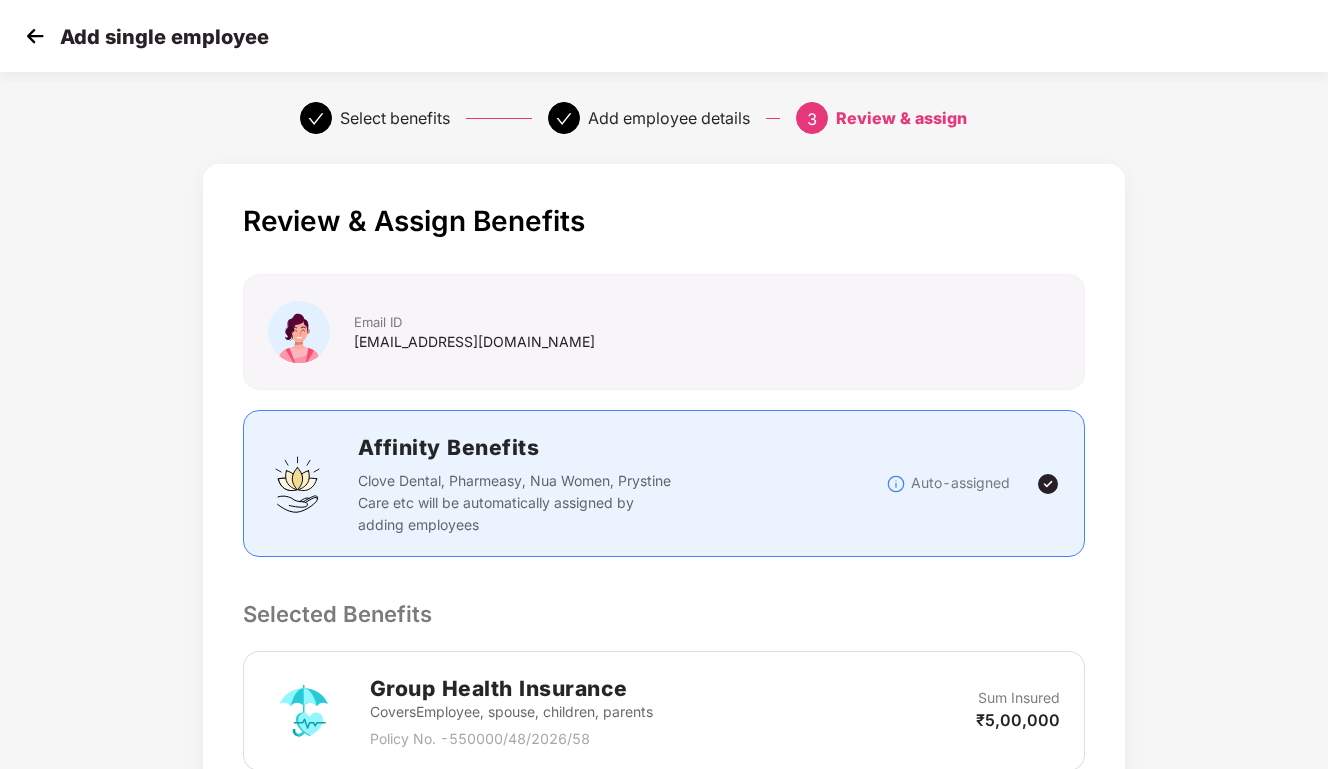 scroll, scrollTop: 369, scrollLeft: 0, axis: vertical 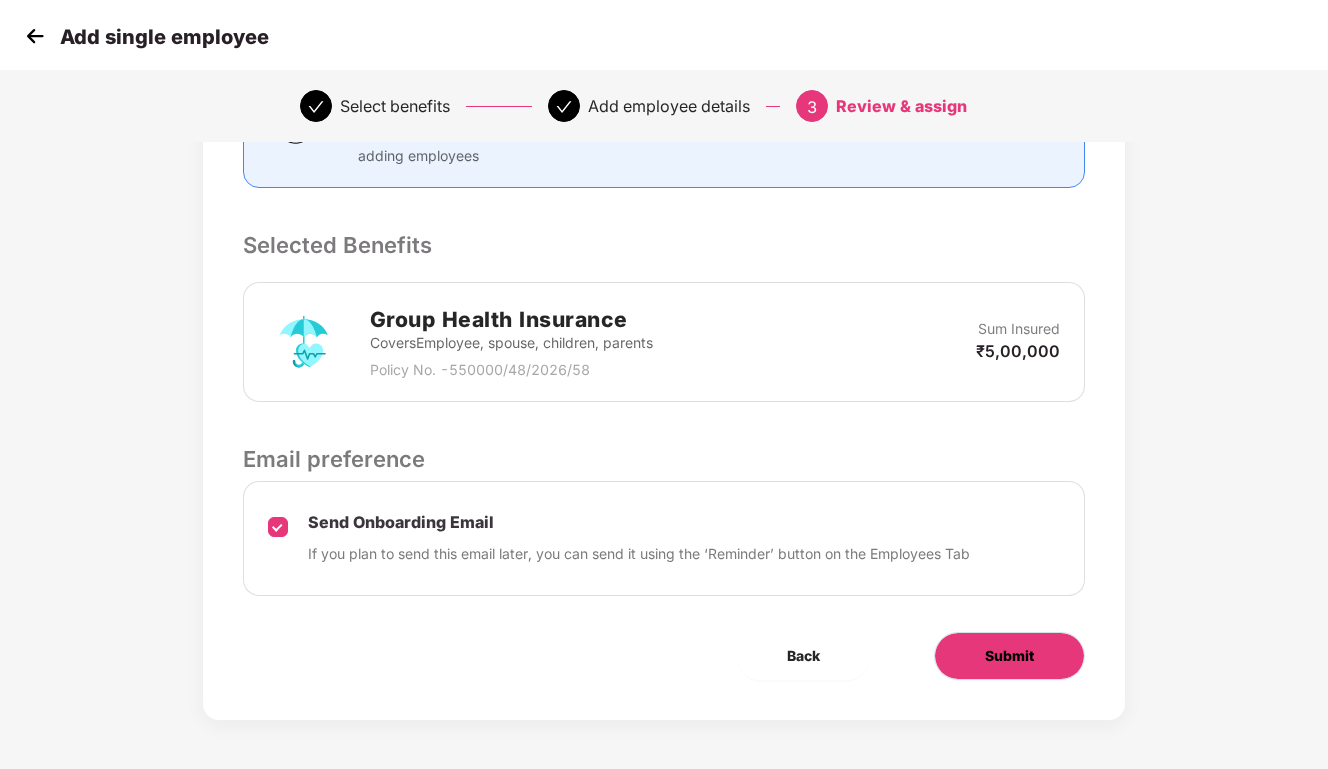click on "Submit" at bounding box center [1009, 656] 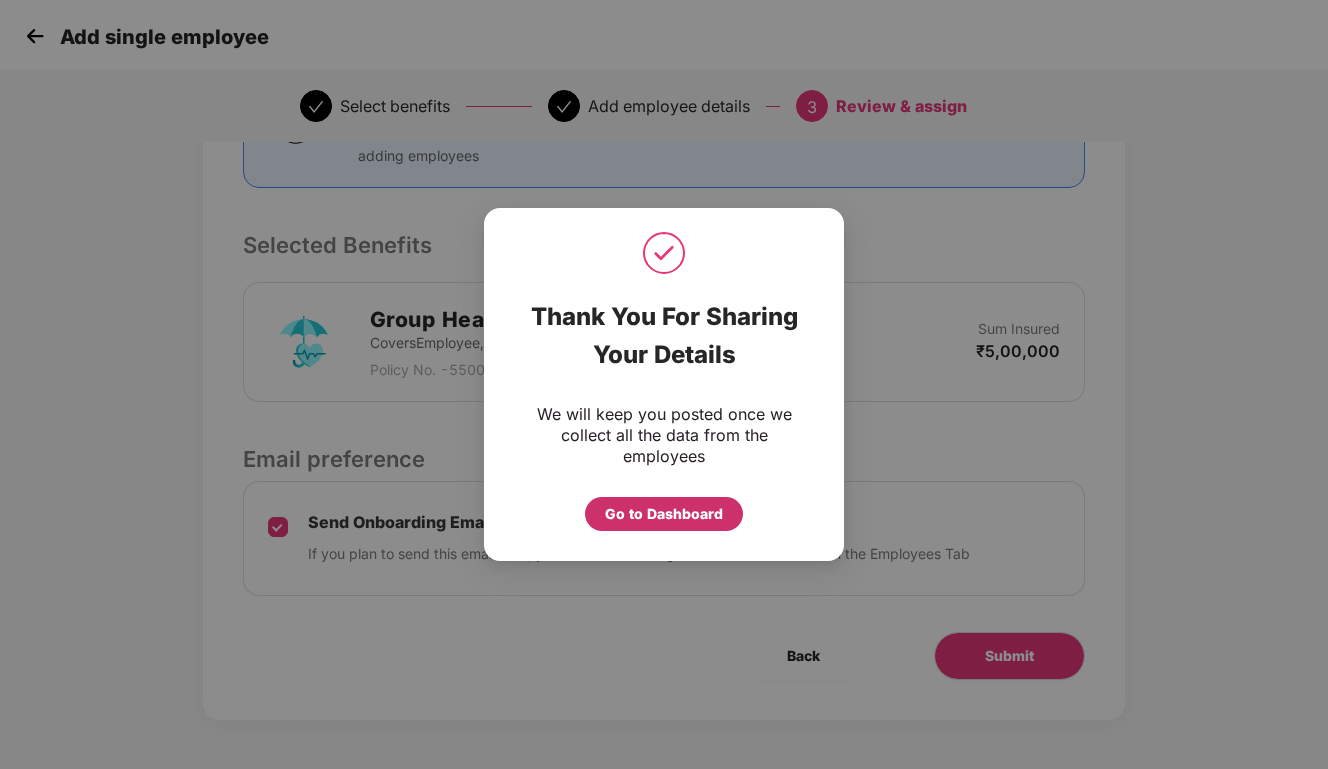 click on "Go to Dashboard" at bounding box center (664, 514) 